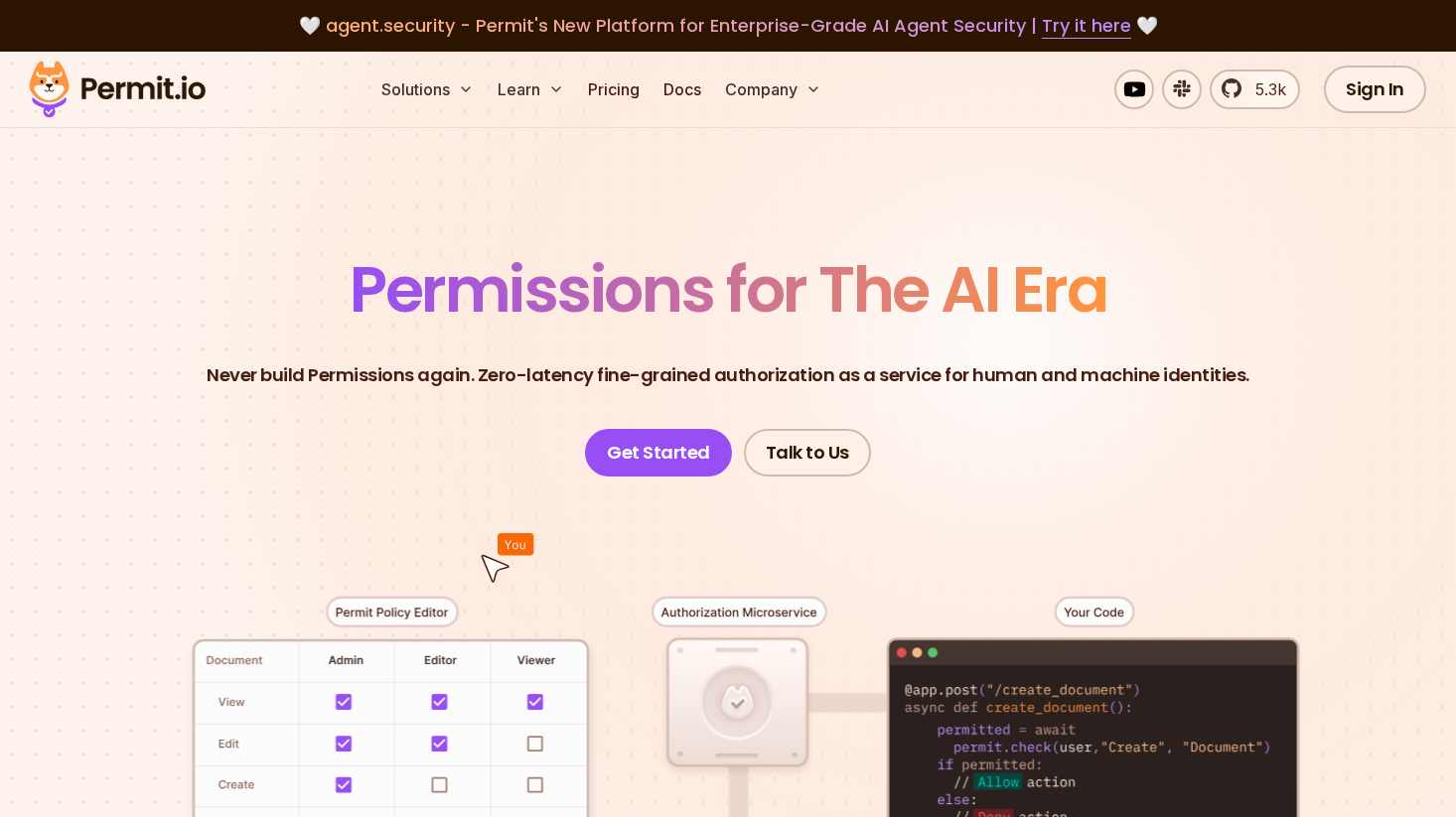 scroll, scrollTop: 0, scrollLeft: 0, axis: both 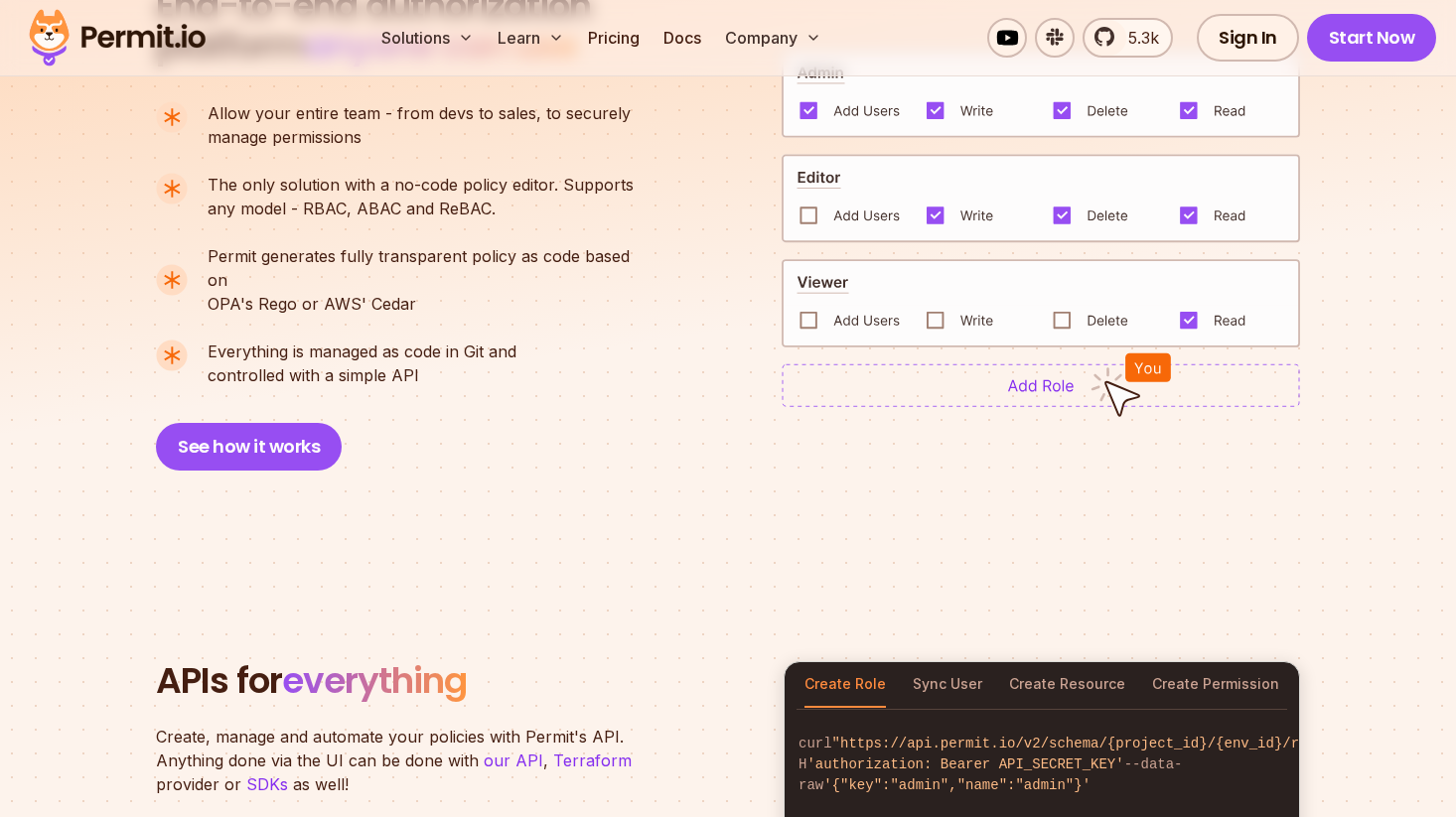 click on "APIs for  everything Create, manage and automate your policies with Permit's API. Anything done via the UI can be done with   our API ,   Terraform   provider or   SDKs   as well! Create Role Sync User Create Resource Create Permission curl  "https://api.permit.io/v2/schema/{project_id}/{env_id}/roles"
-H  'authorization: Bearer API_SECRET_KEY'
--data-raw  '{"key":"admin","name":"admin"}' curl "https://api.permit.io/v2/facts/{project_id}/{env_id}/users"
-H 'authorization: Bearer API_SECRET_KEY'
--data-raw '{"key":"unique_id_for_username","email":"username@[example.com]","first_name":"[FIRST]"}' curl "https://api.permit.io/v2/schema/{project_id}/{env_id}/resources"
-H 'authorization: Bearer API_SECRET_KEY'
--data-raw '{"key":"repo","name":"repo","actions":{"create":{"name":"create"},"view":{"name":"view"},"edit":{"name":"edit"}}}' curl  "https://api.permit.io/v2/schema/{project_id}/{env_id}/roles/admin/permissions"
-H  'authorization: Bearer API_SECRET_KEY'
--data-raw" at bounding box center [728, 760] 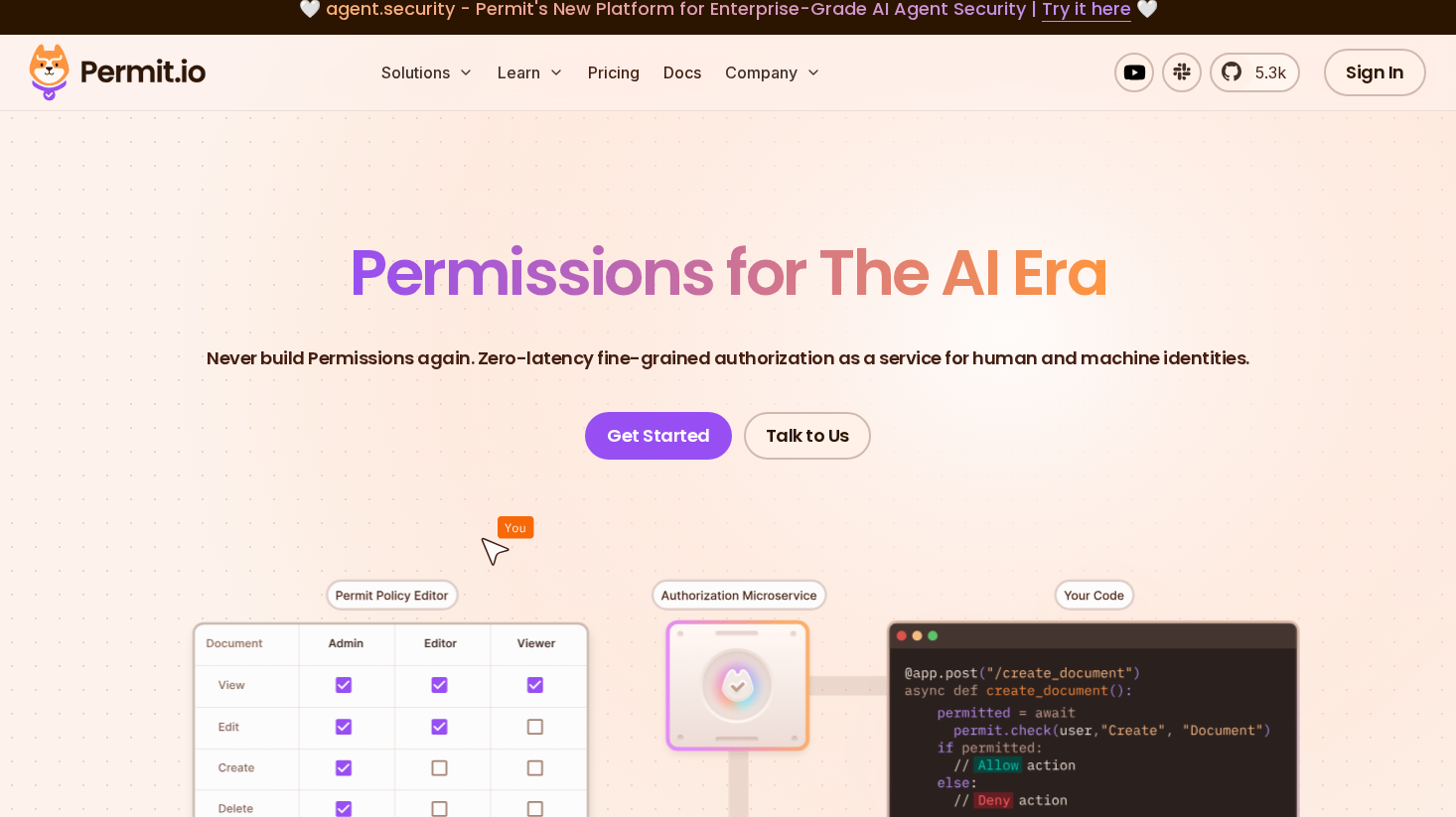 scroll, scrollTop: 0, scrollLeft: 0, axis: both 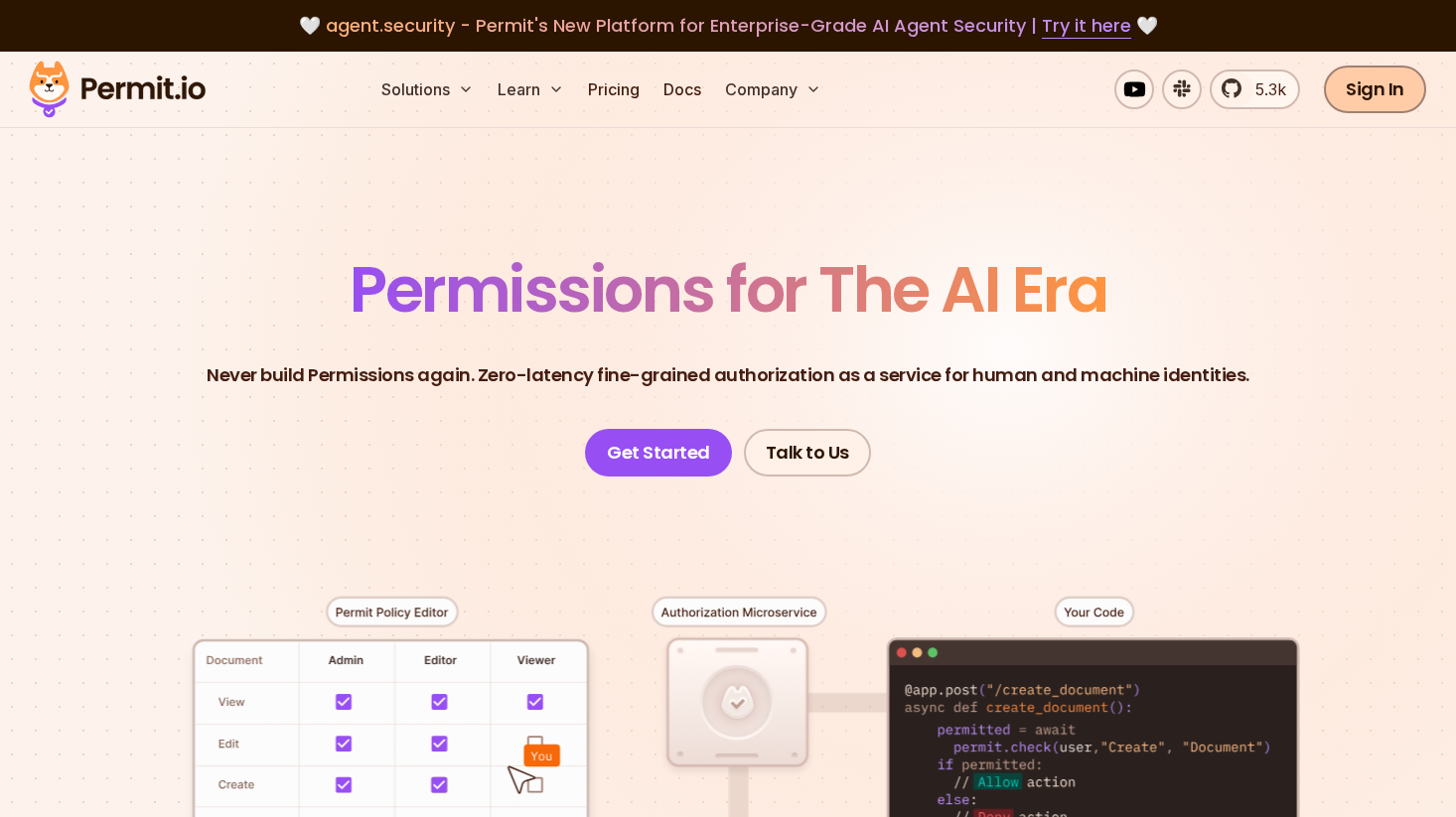 click on "Sign In" at bounding box center (1375, 89) 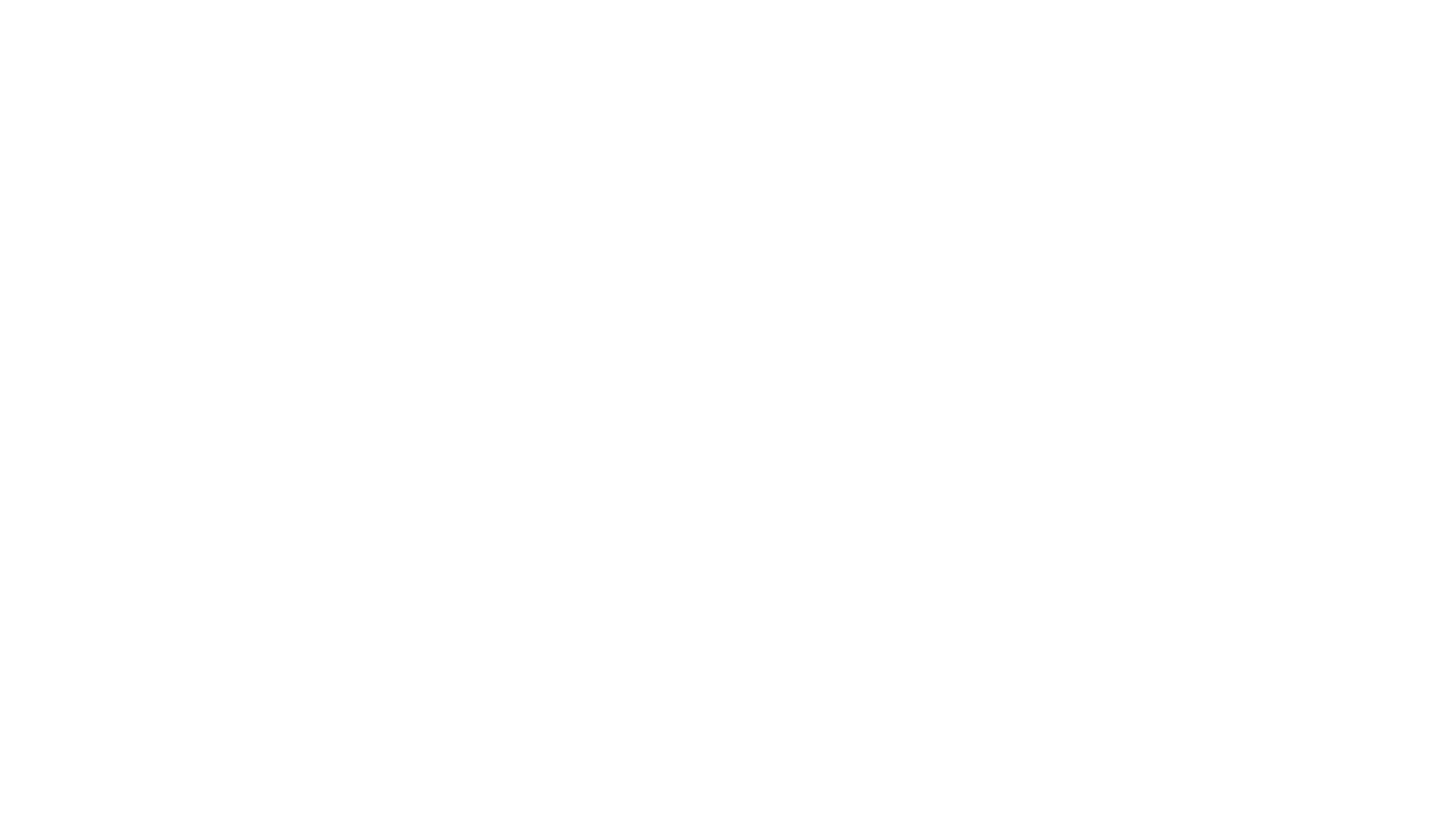 scroll, scrollTop: 0, scrollLeft: 0, axis: both 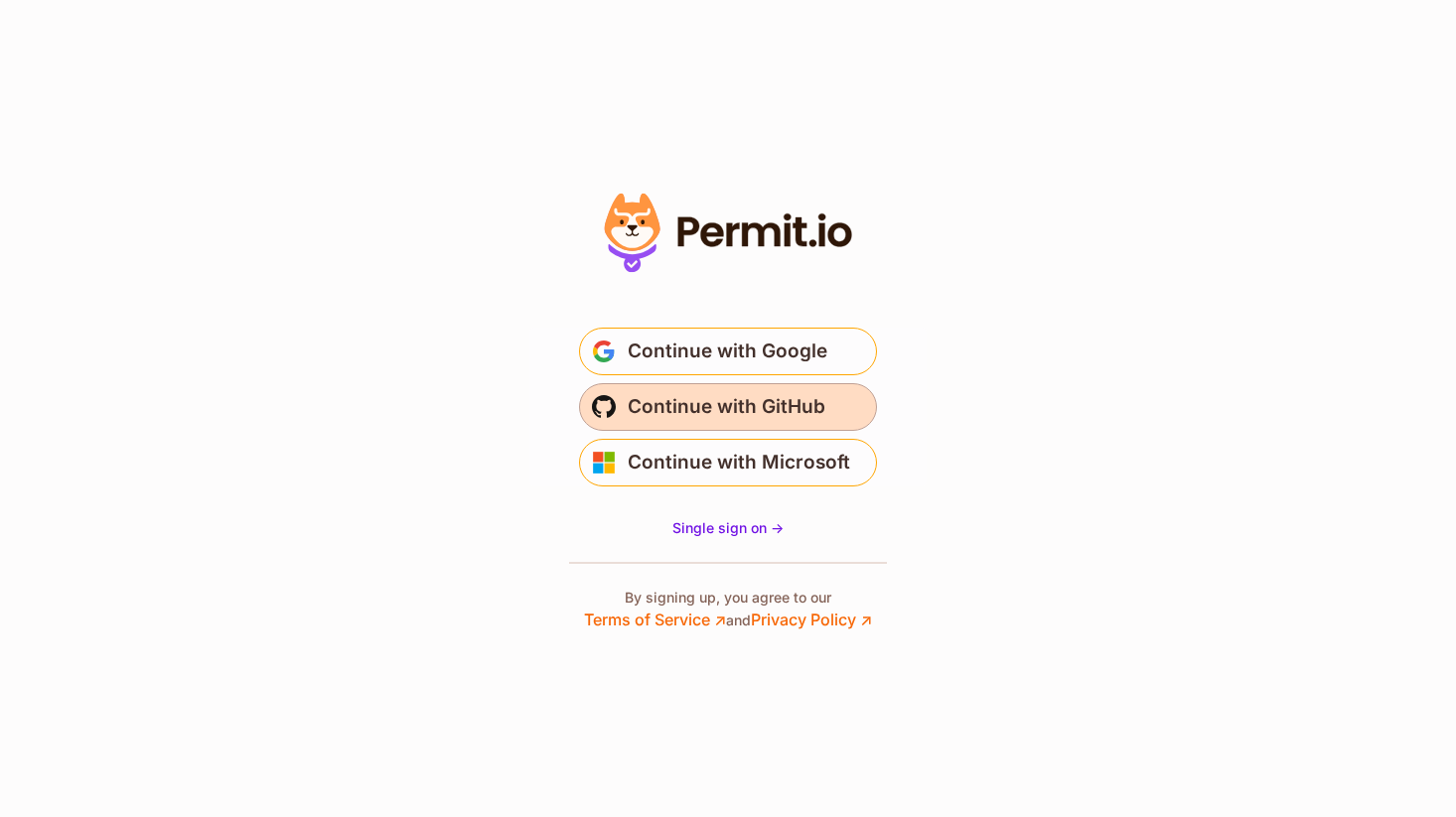 click on "Continue with GitHub" at bounding box center (726, 407) 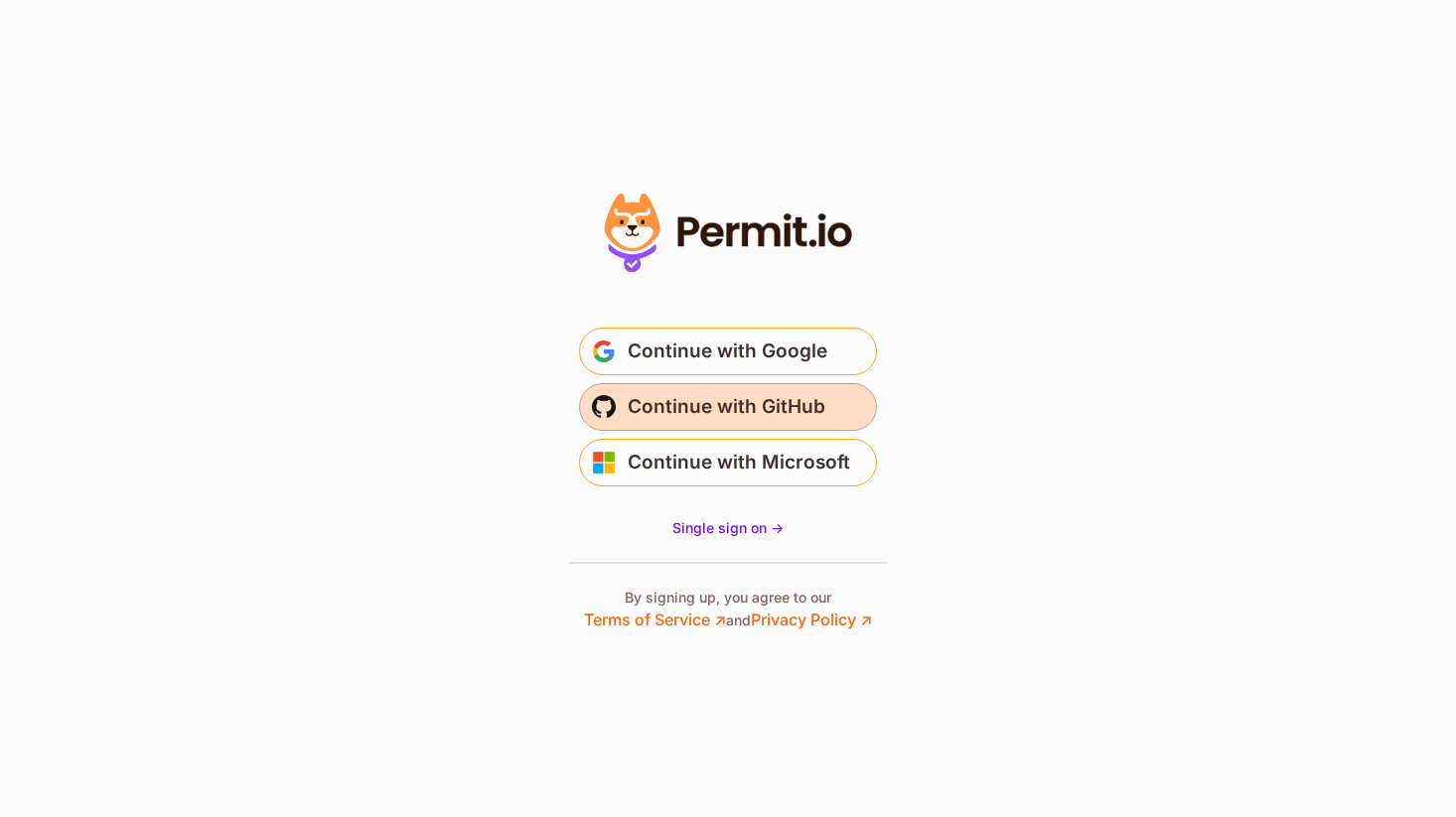 scroll, scrollTop: 0, scrollLeft: 0, axis: both 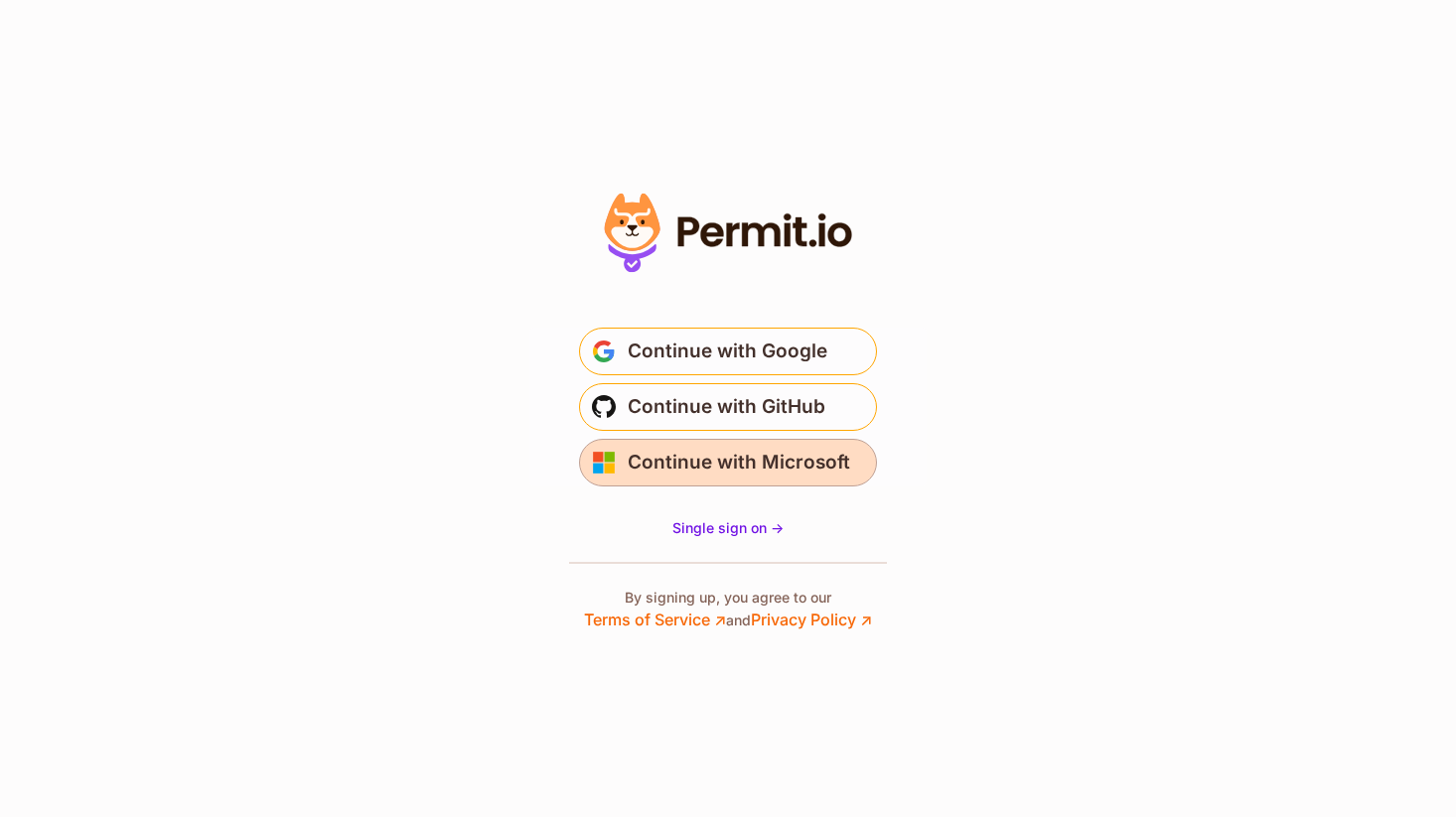 click on "Continue with Microsoft" at bounding box center (739, 463) 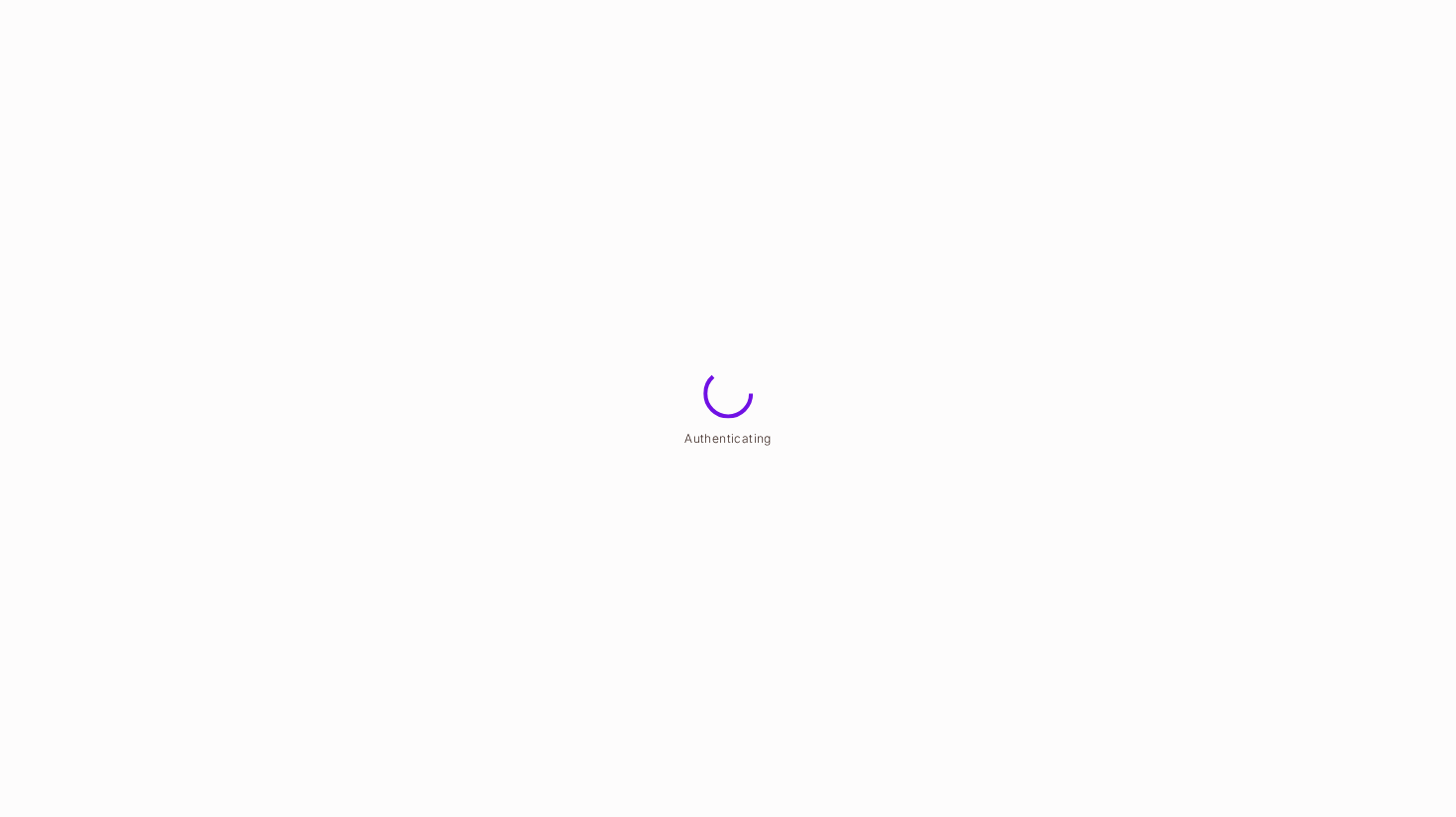 scroll, scrollTop: 0, scrollLeft: 0, axis: both 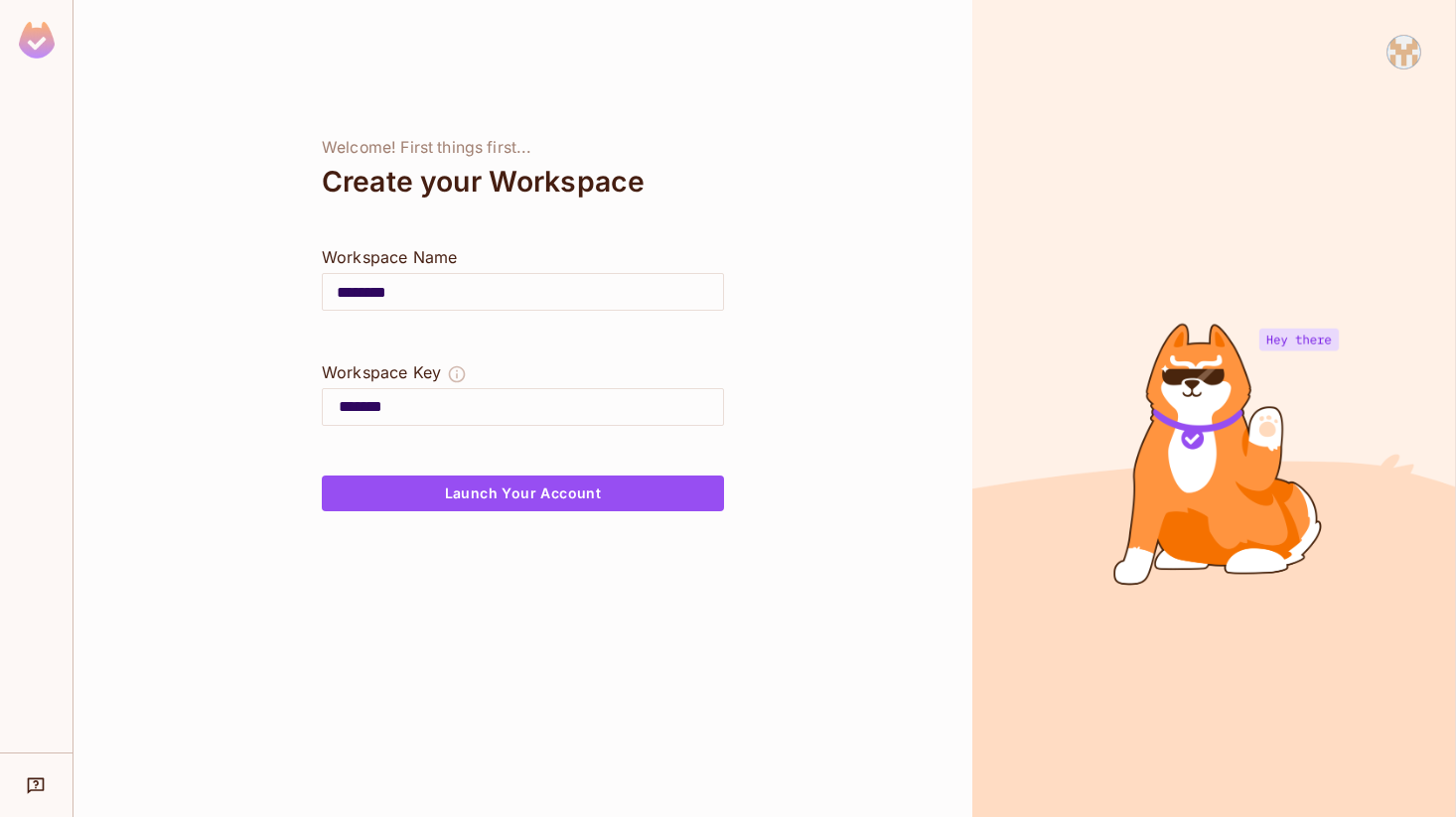 click on "********" at bounding box center [522, 292] 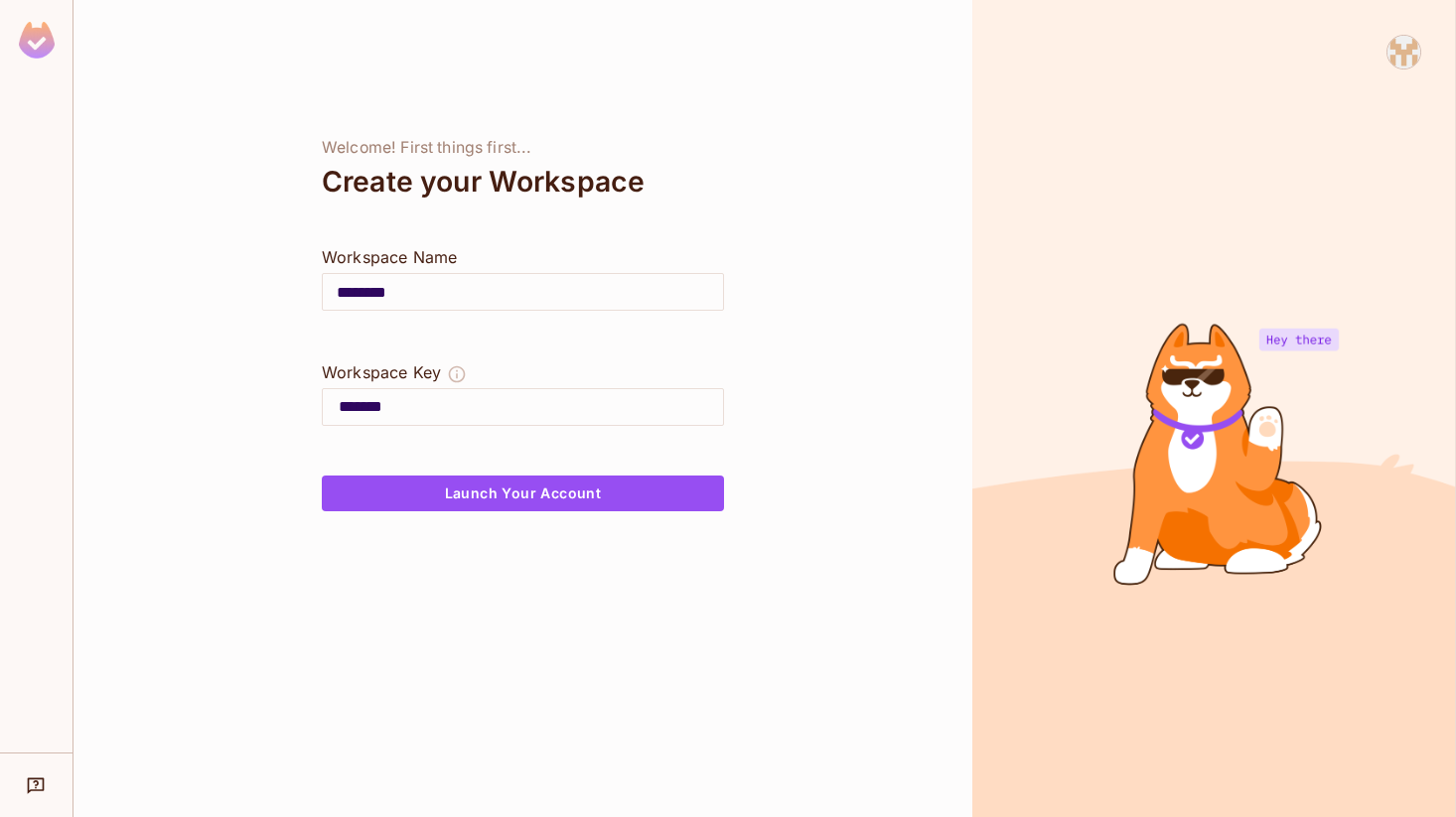 drag, startPoint x: 345, startPoint y: 295, endPoint x: 419, endPoint y: 293, distance: 74.027022 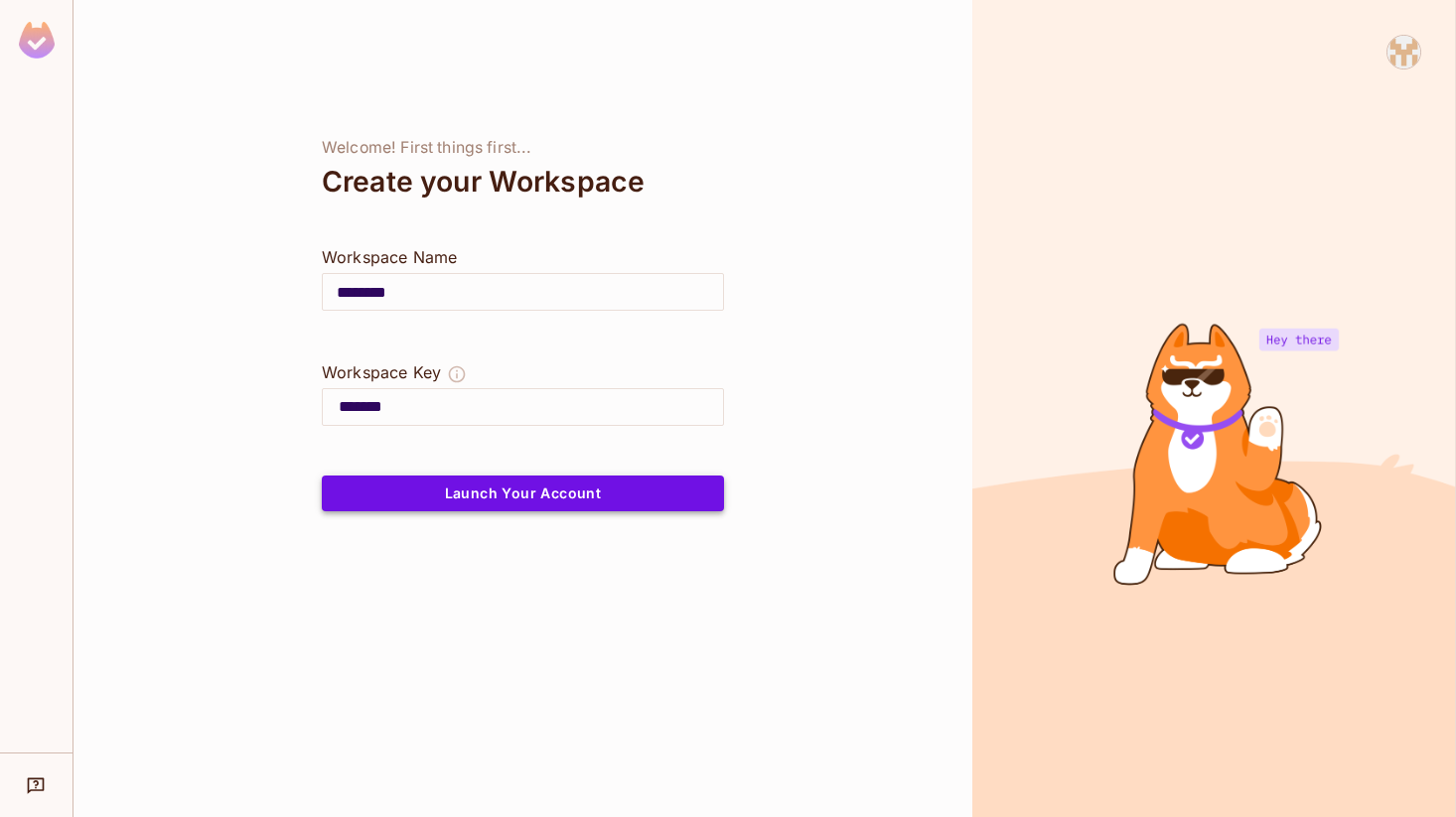 click on "Launch Your Account" at bounding box center [522, 493] 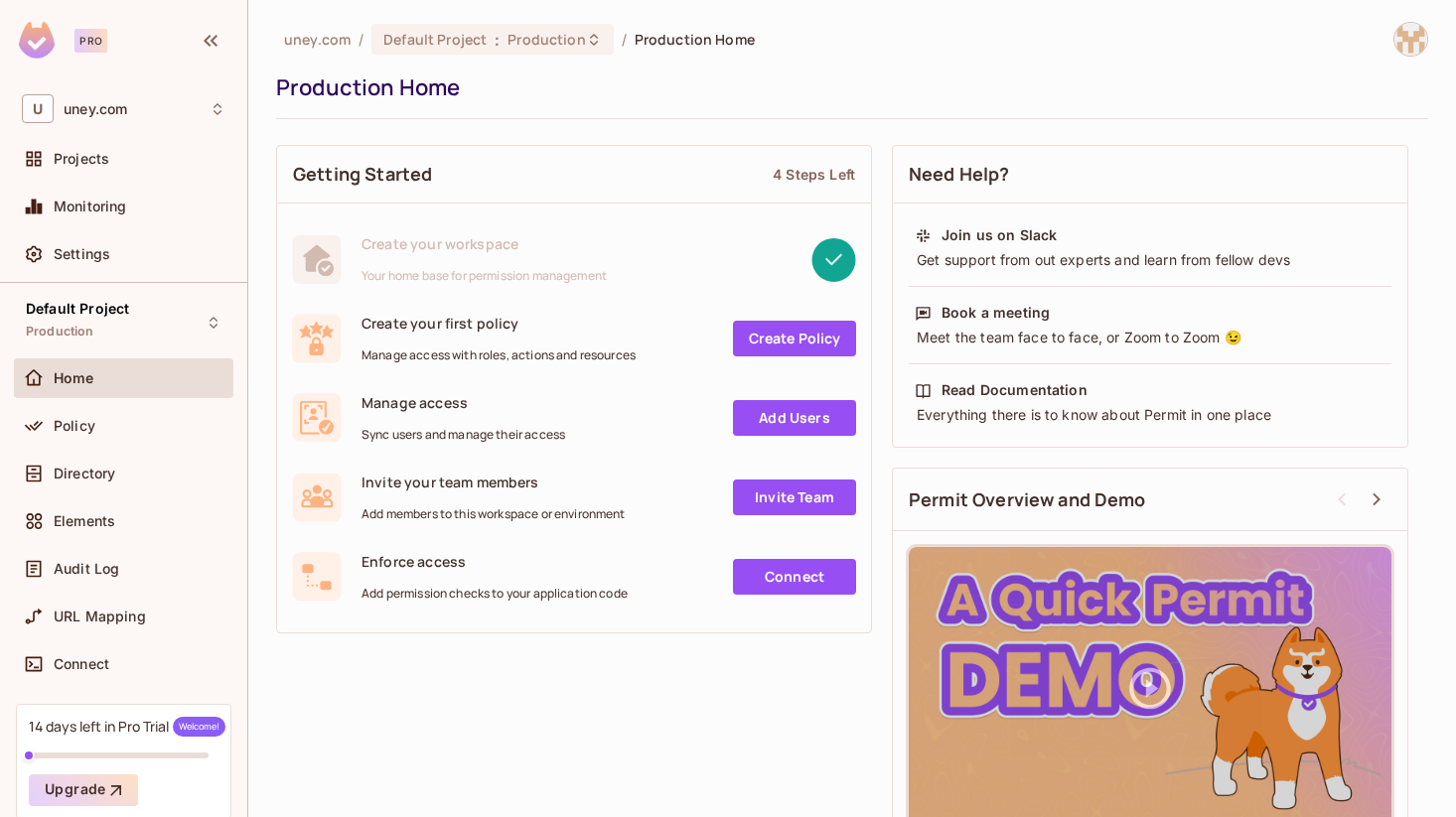 click on "Create Policy" at bounding box center (795, 339) 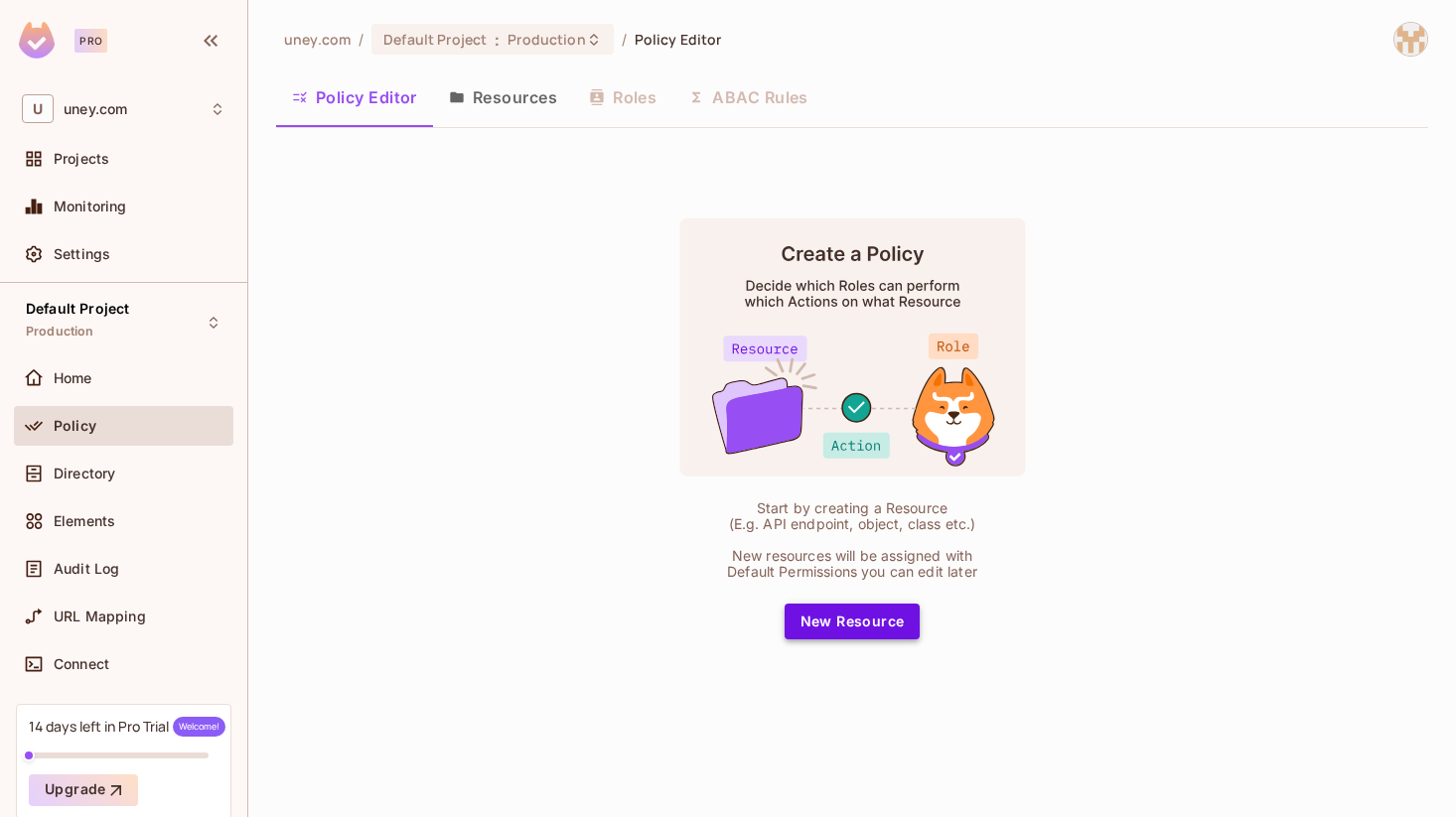 click on "New Resource" at bounding box center [852, 621] 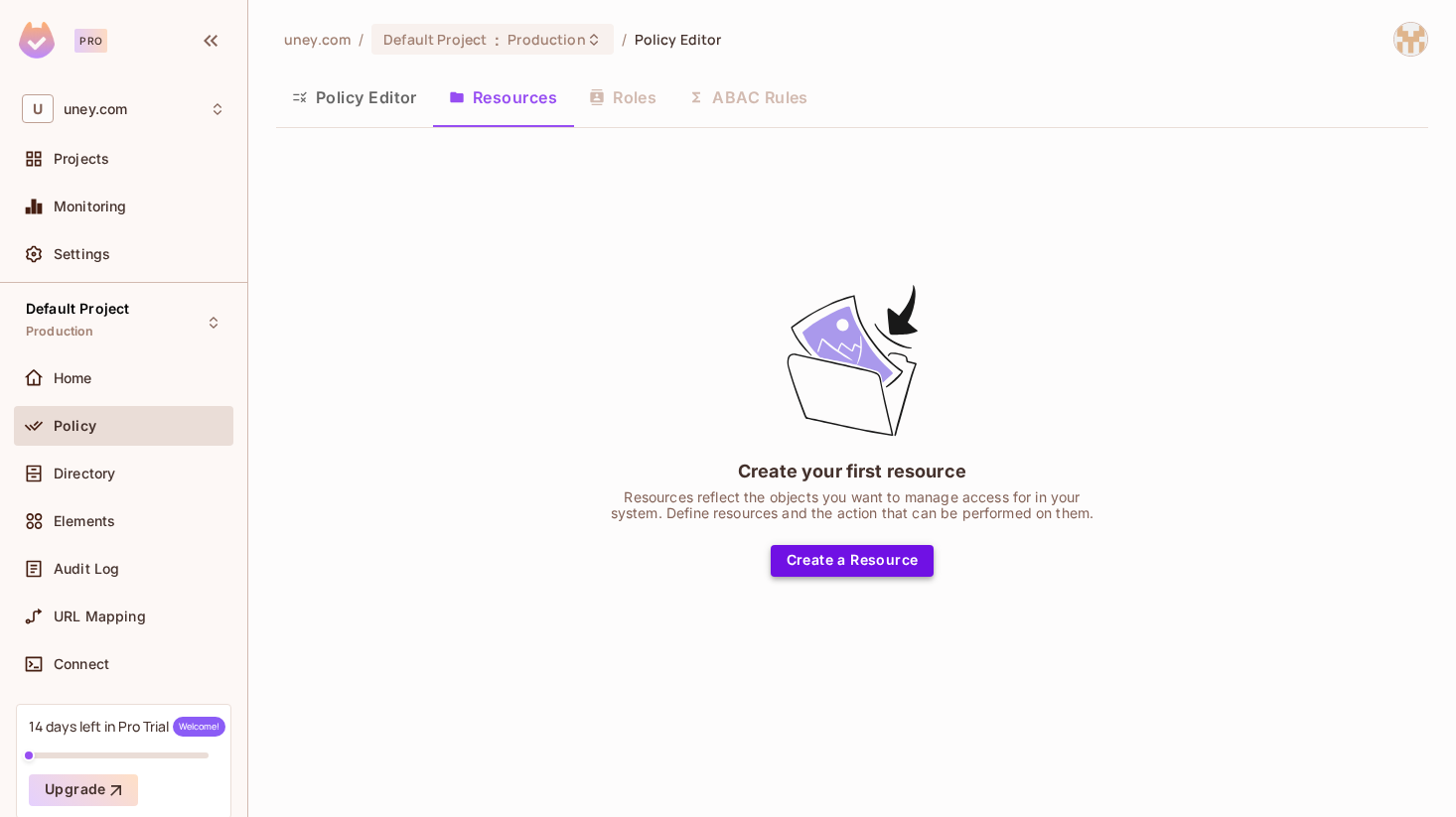 click on "Create a Resource" at bounding box center (852, 561) 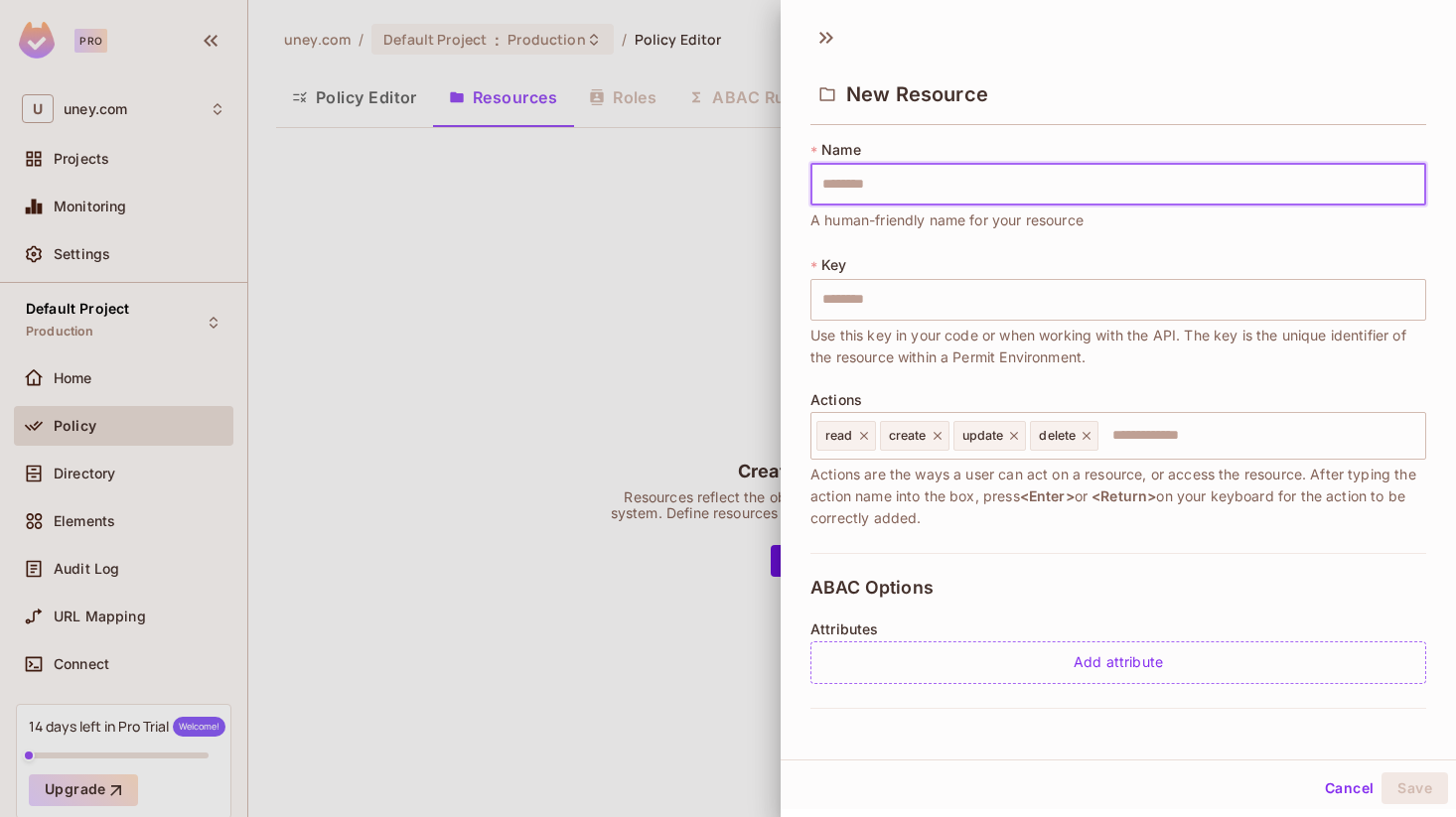 type on "*" 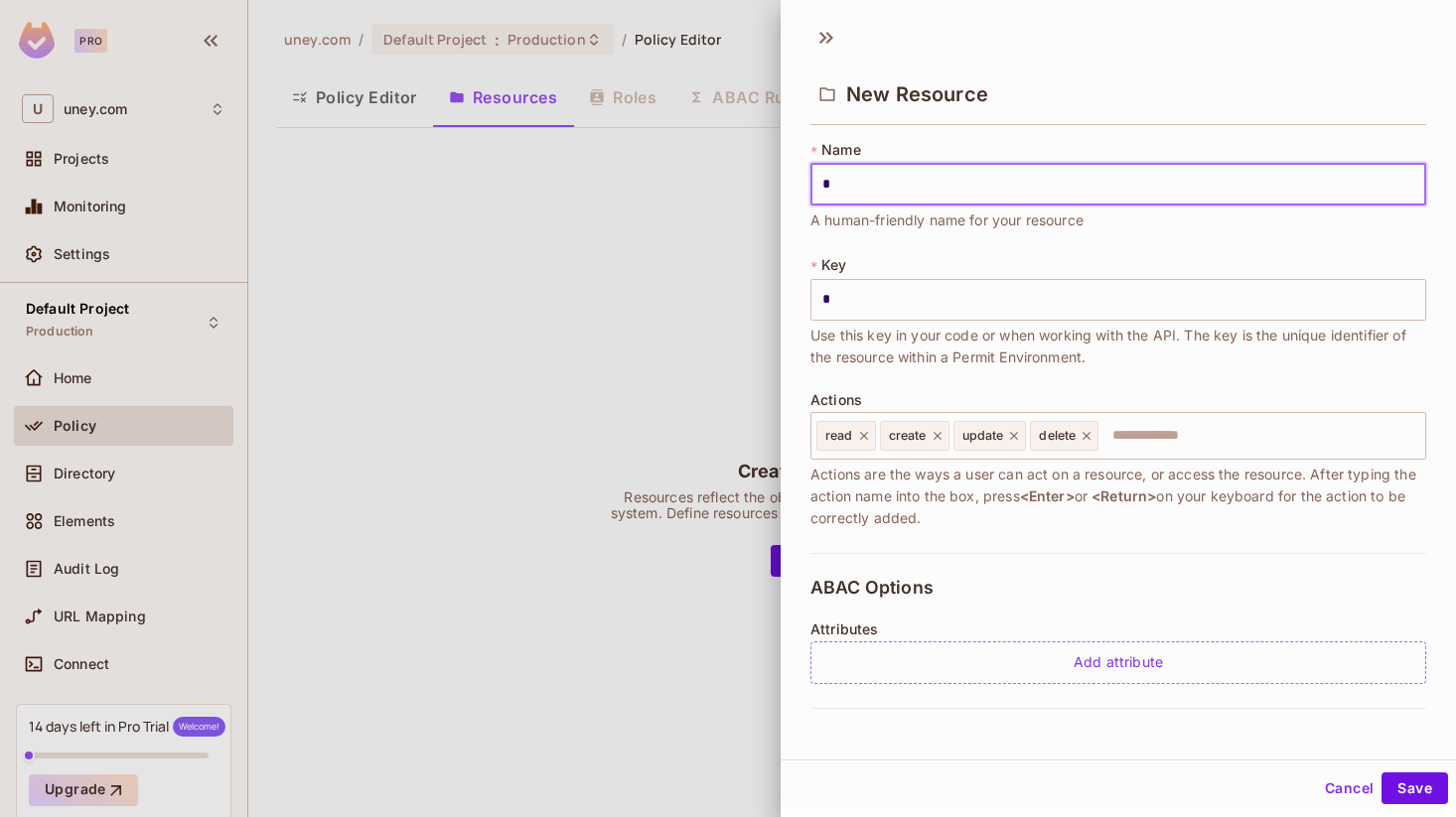 type on "**" 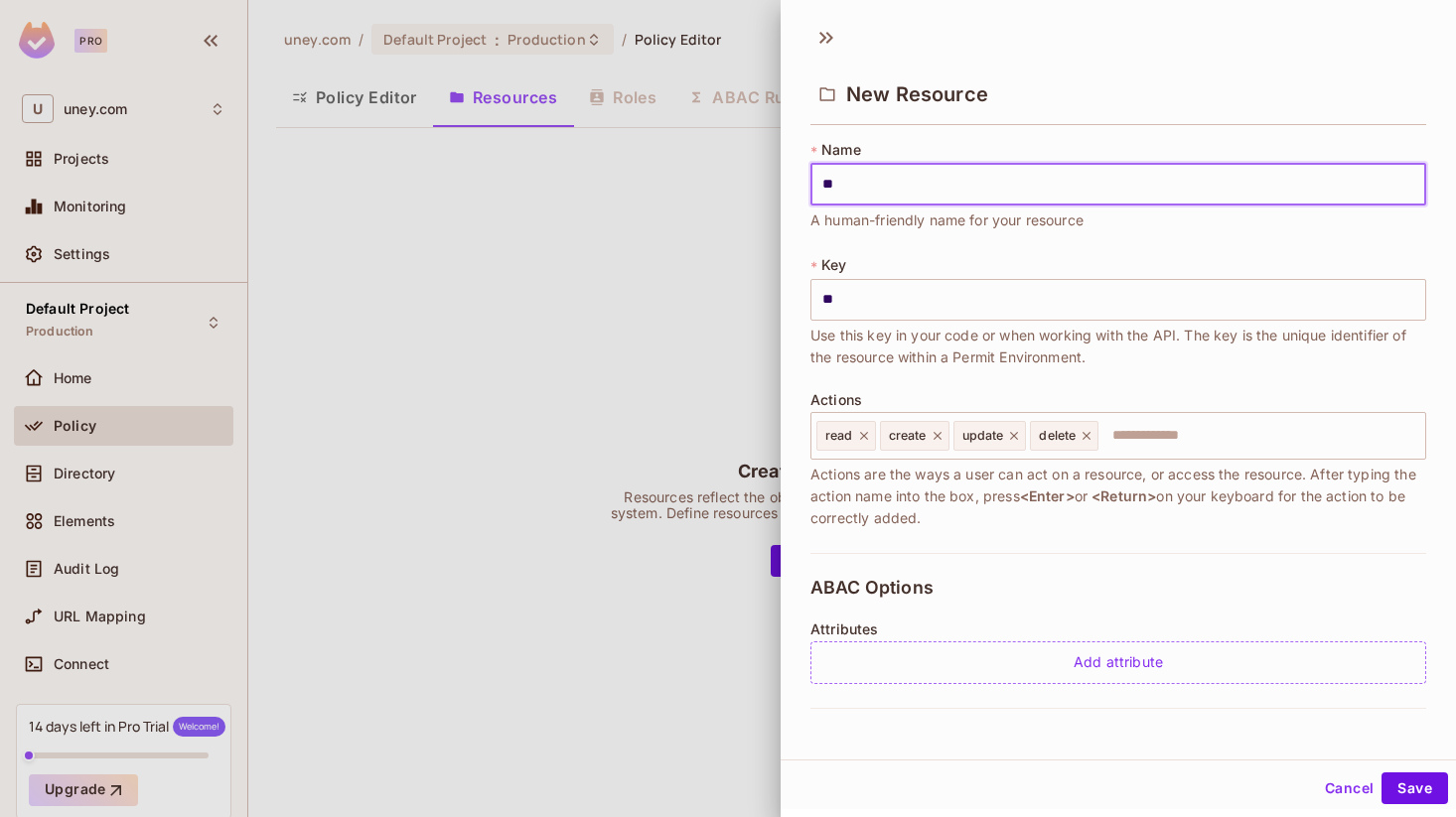 type on "***" 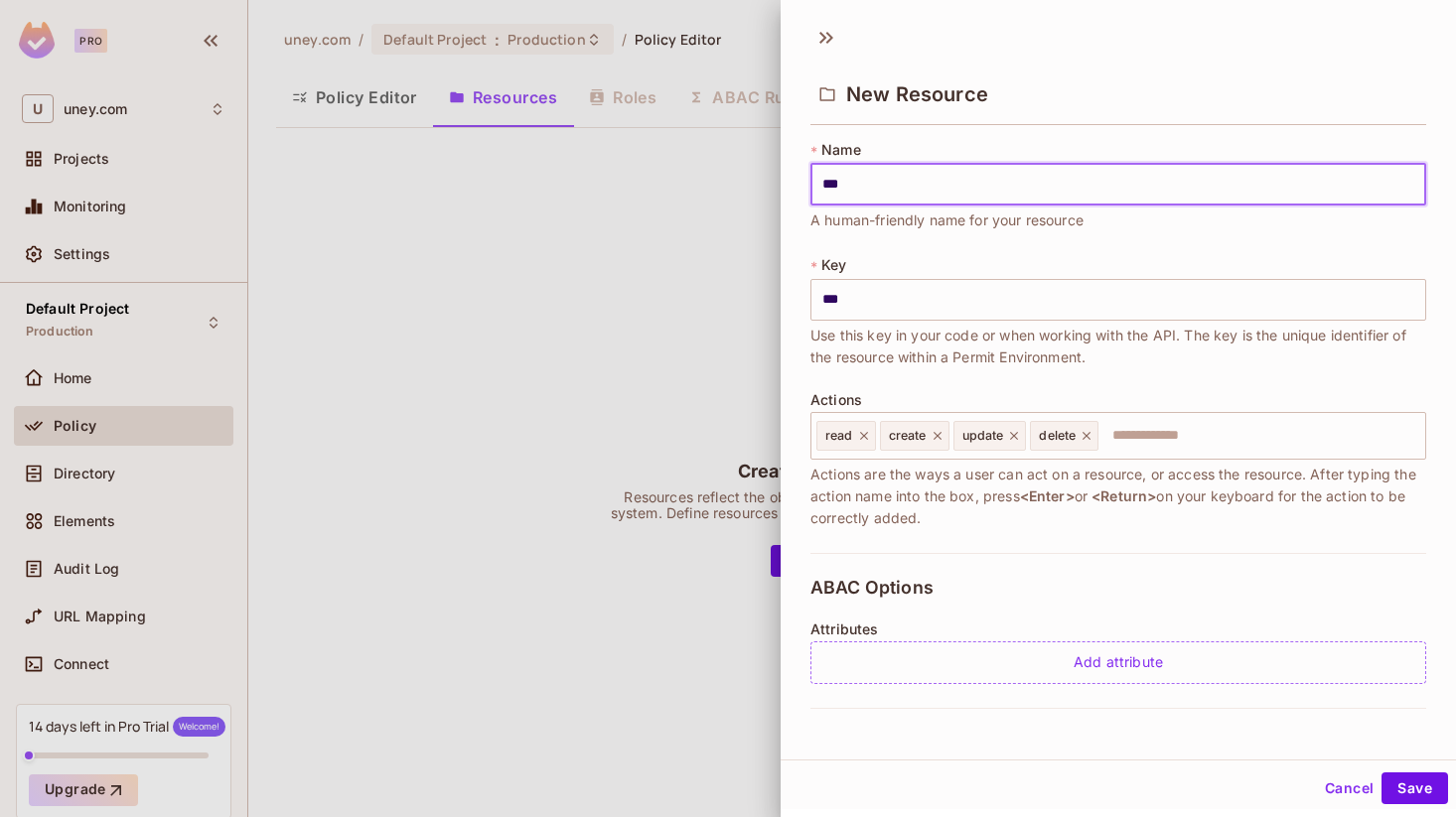 type on "****" 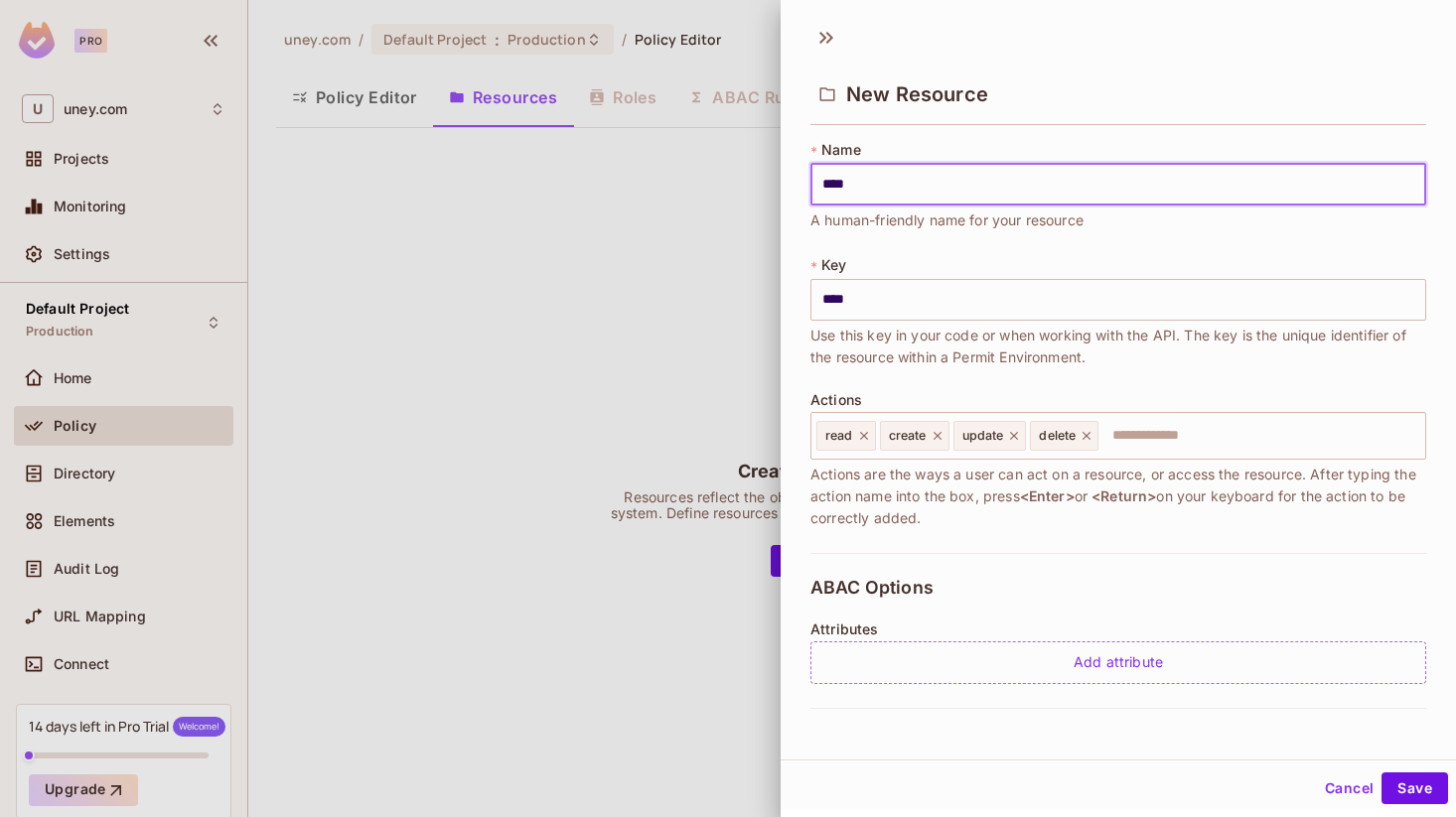 type on "*****" 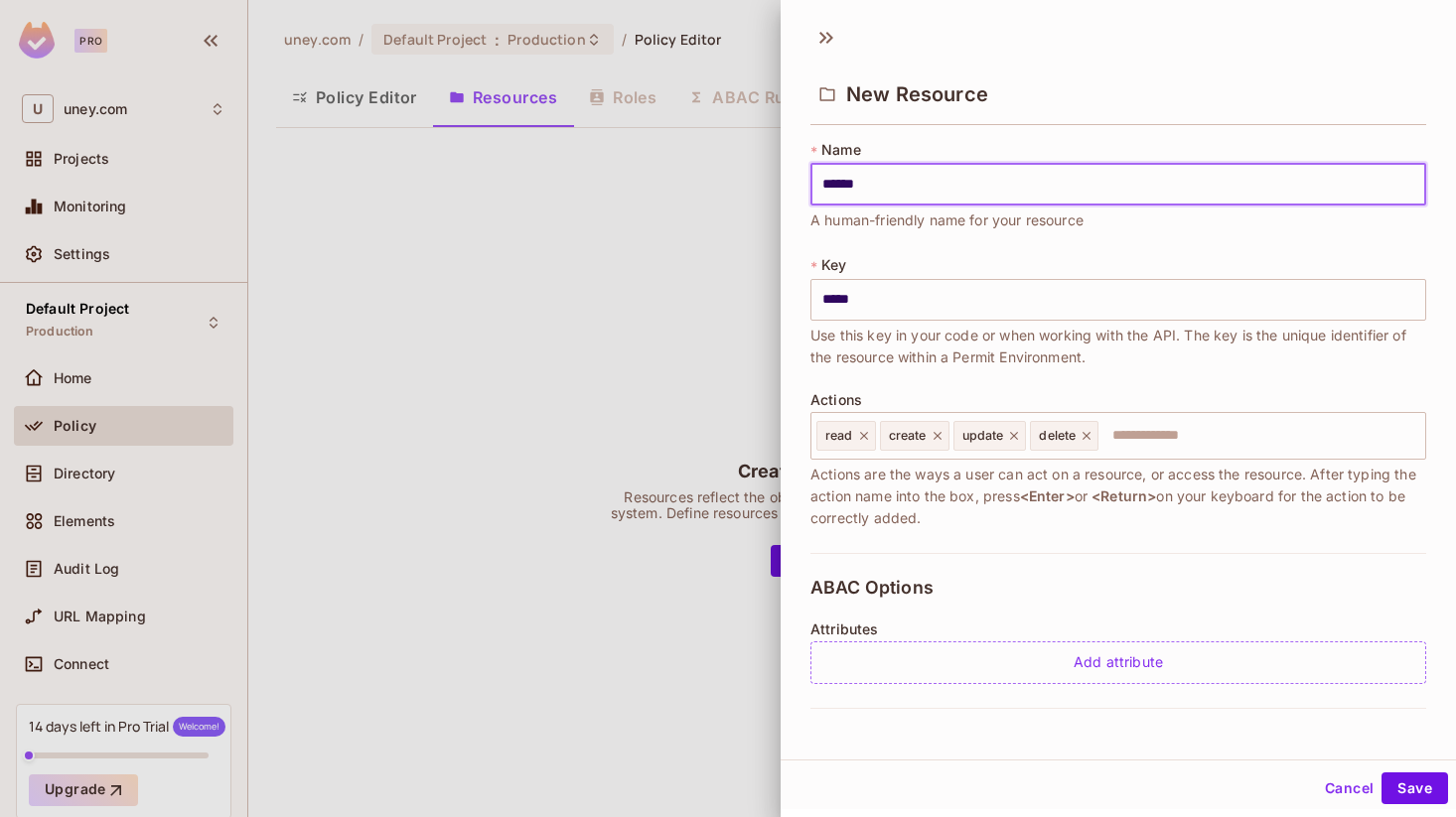 type on "*******" 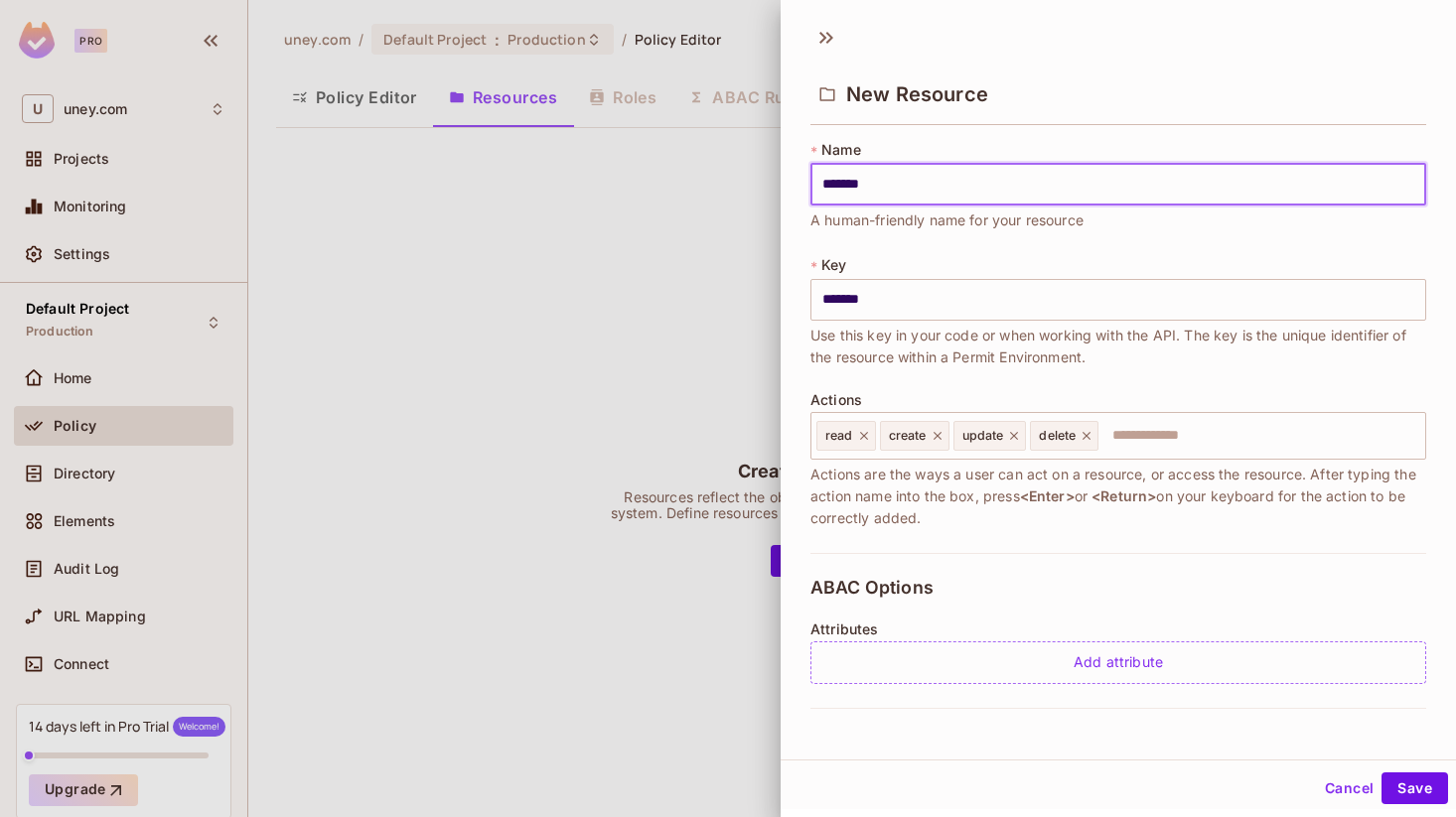 type on "********" 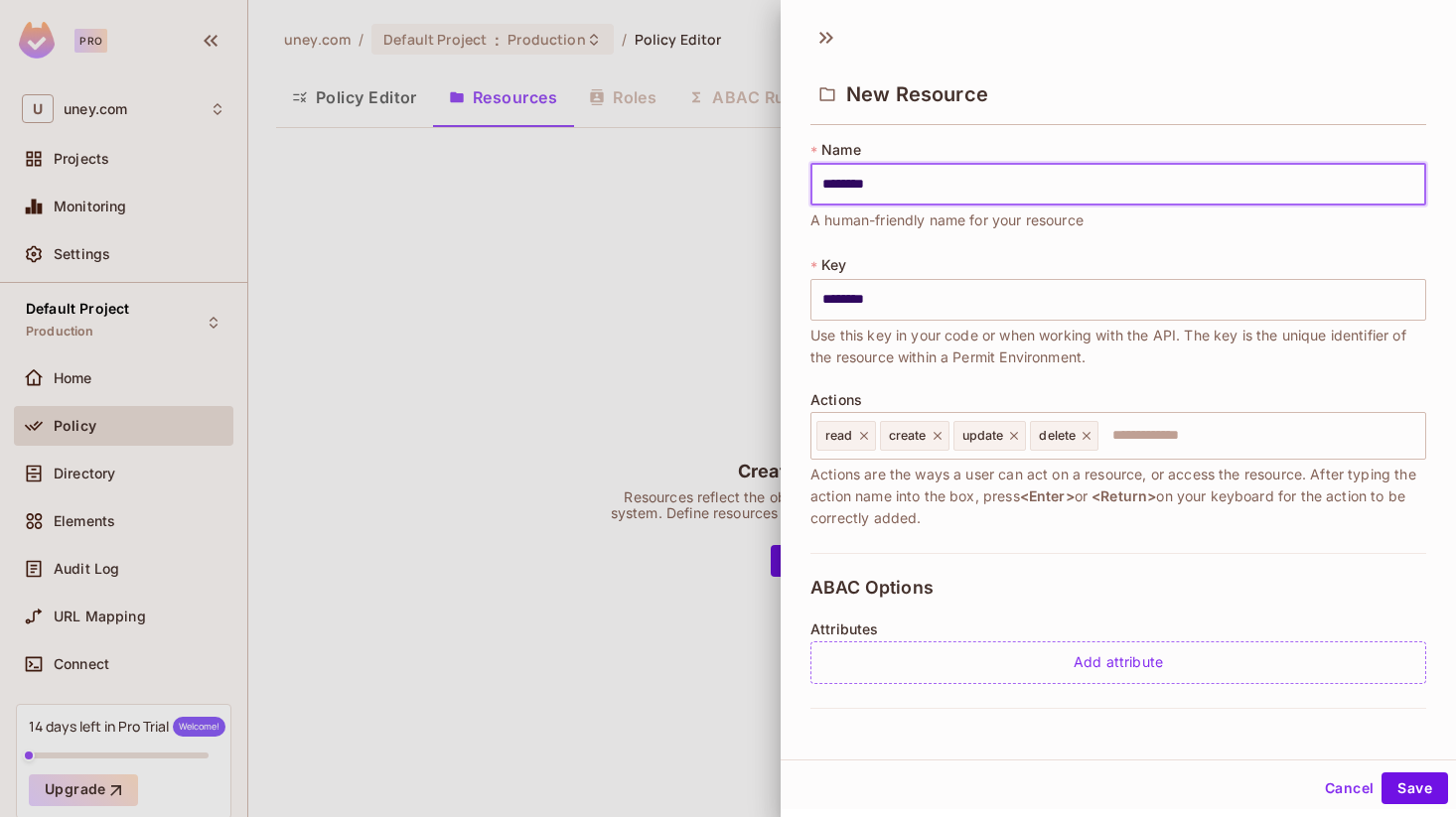 type on "*********" 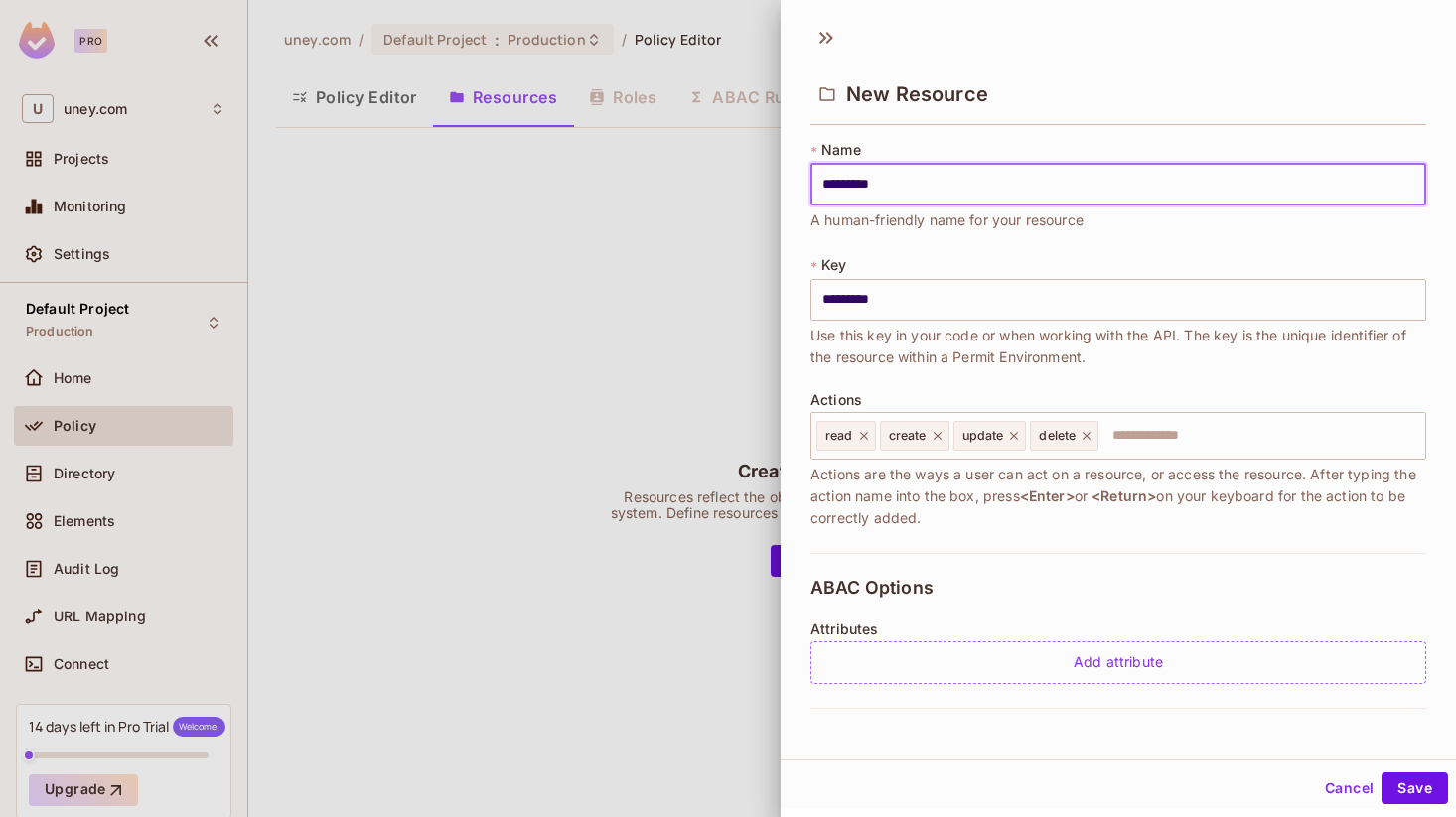 type on "**********" 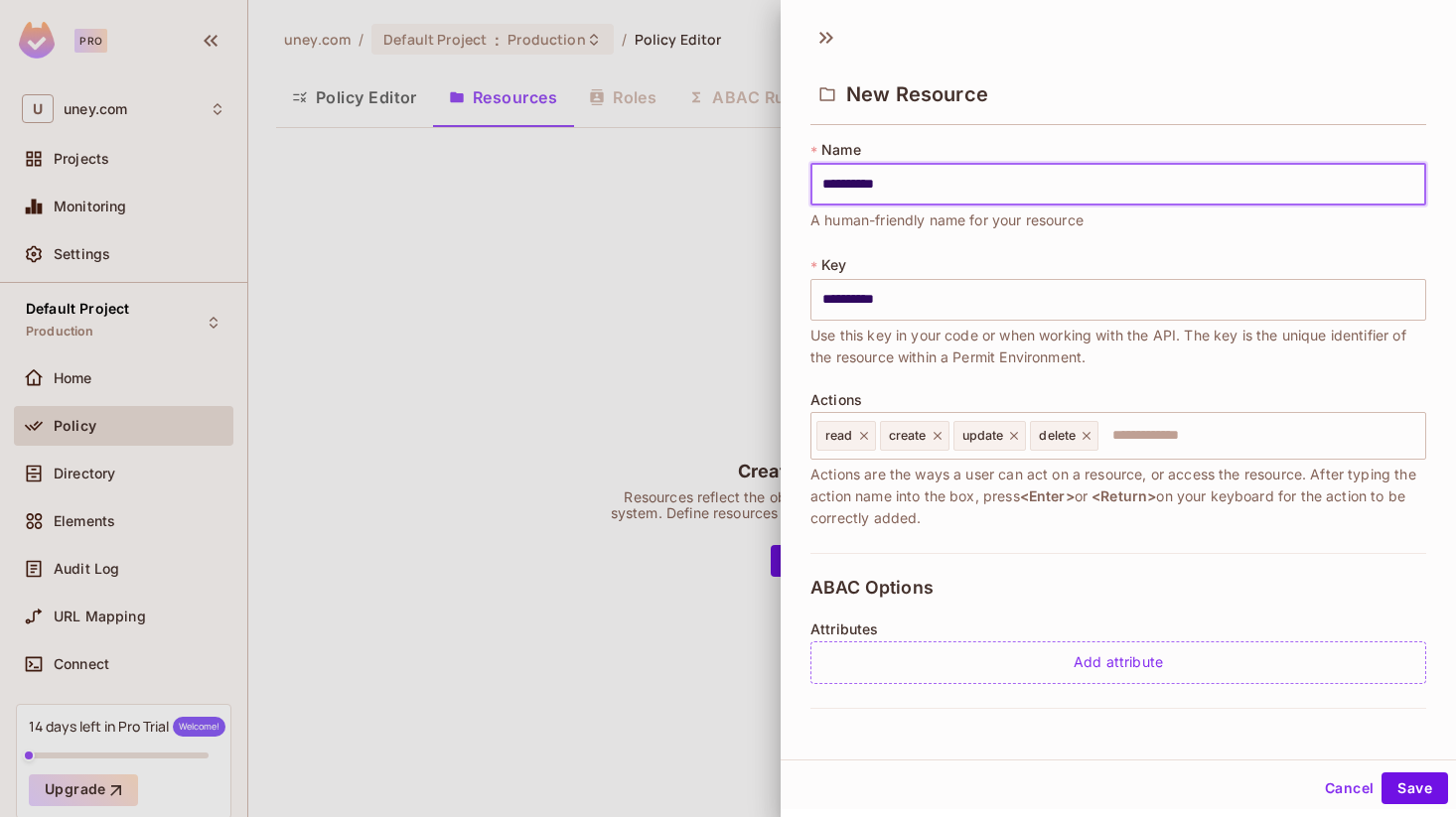 type on "**********" 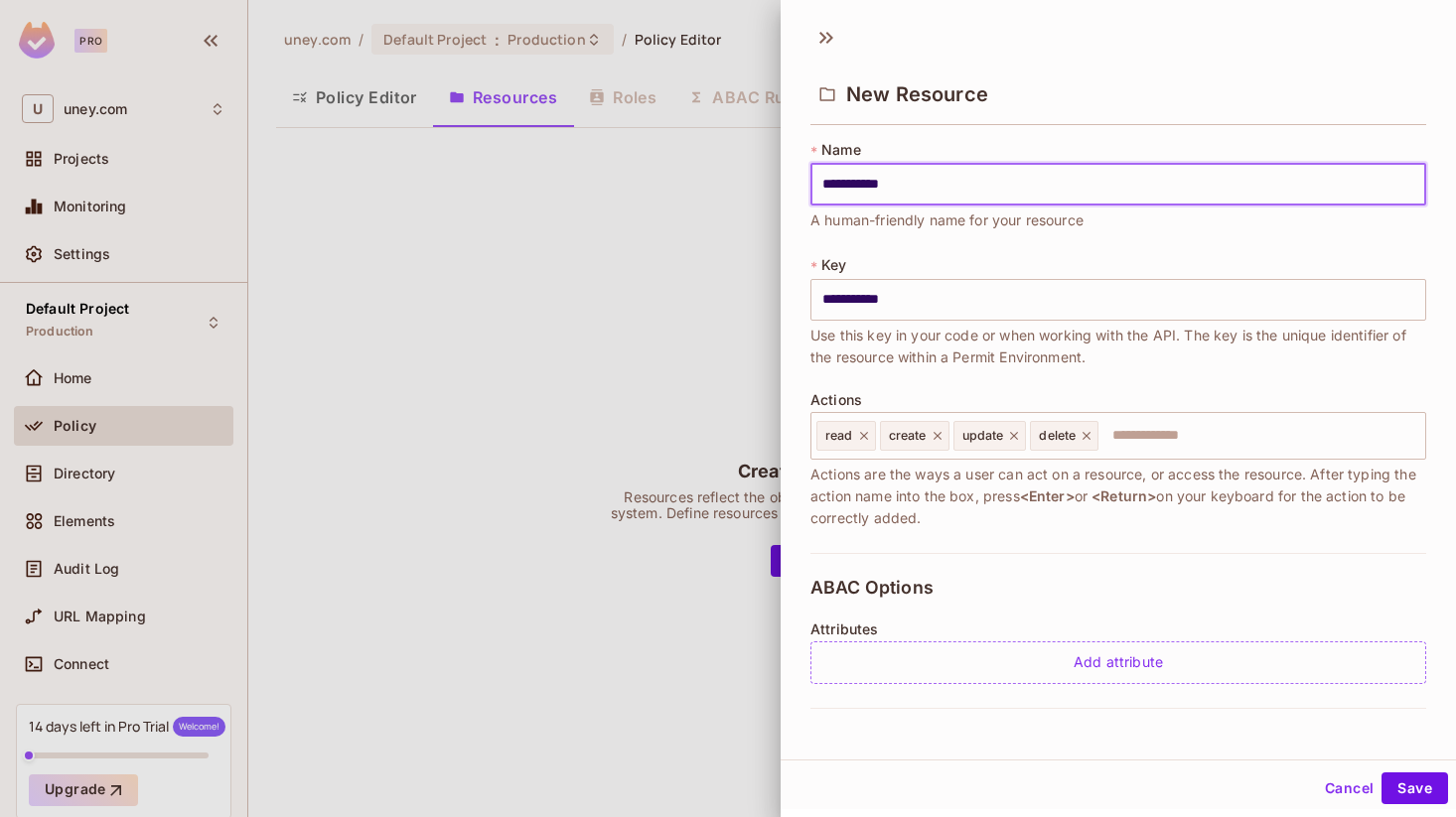type on "**********" 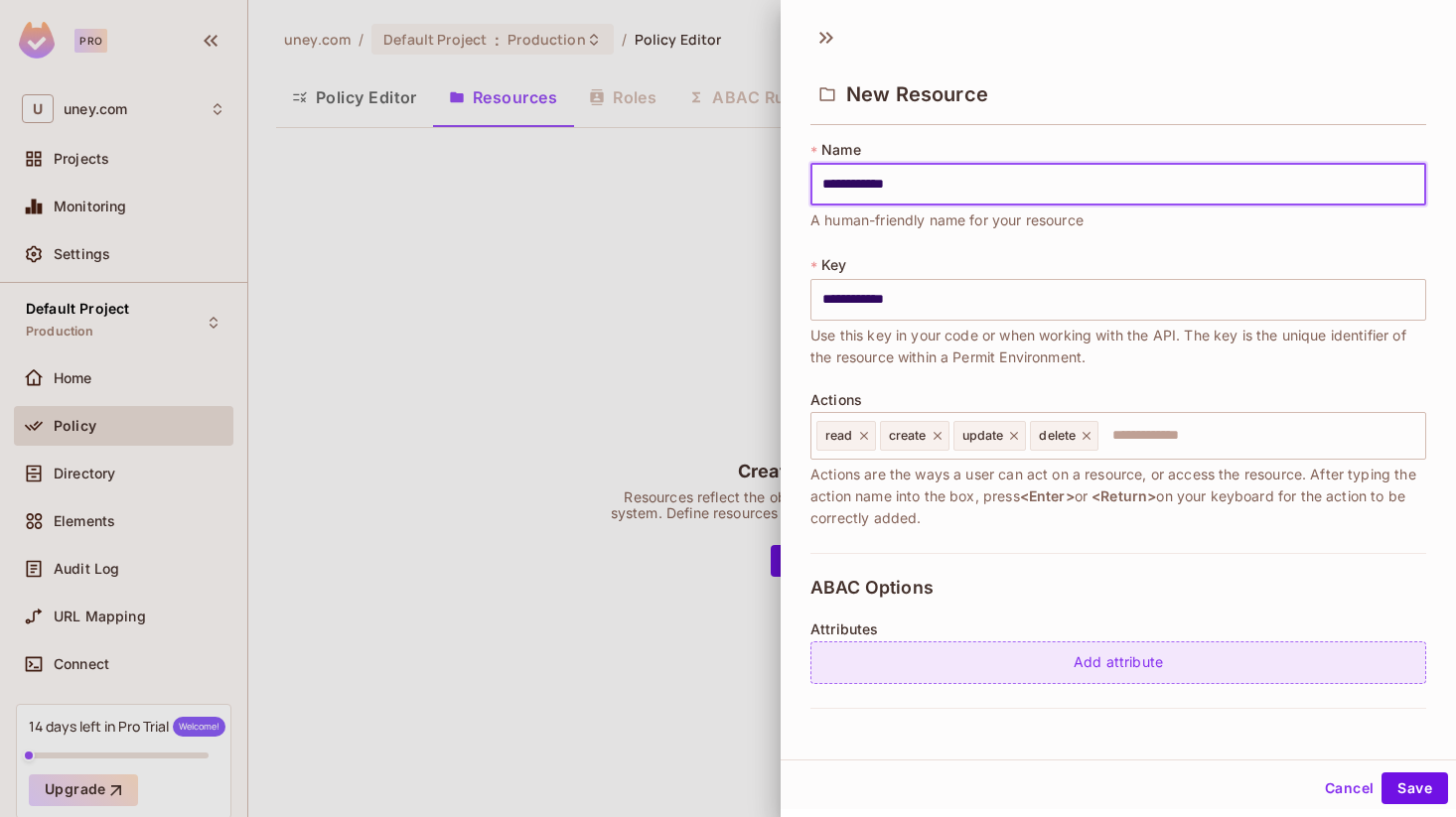type on "**********" 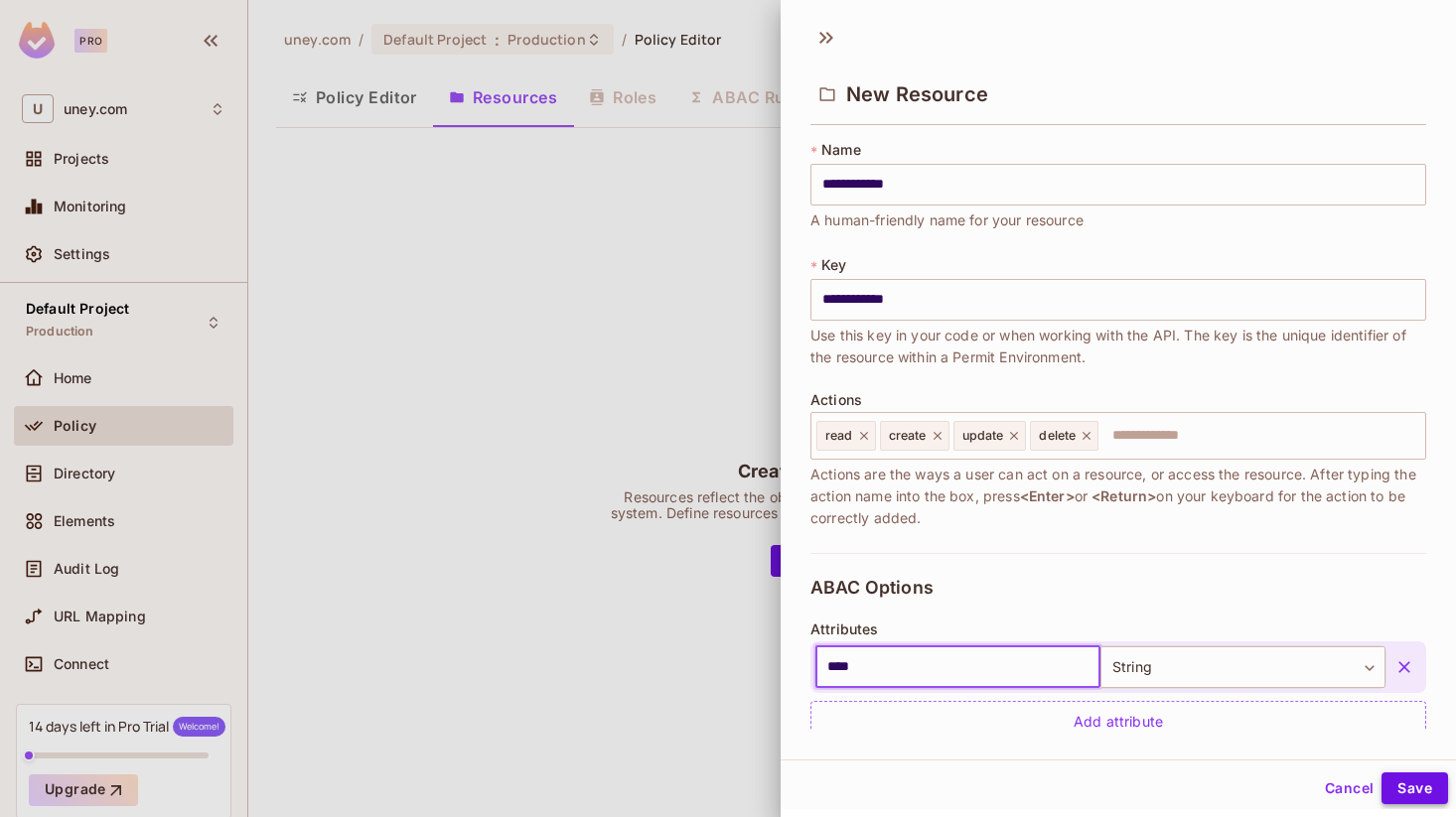 type on "****" 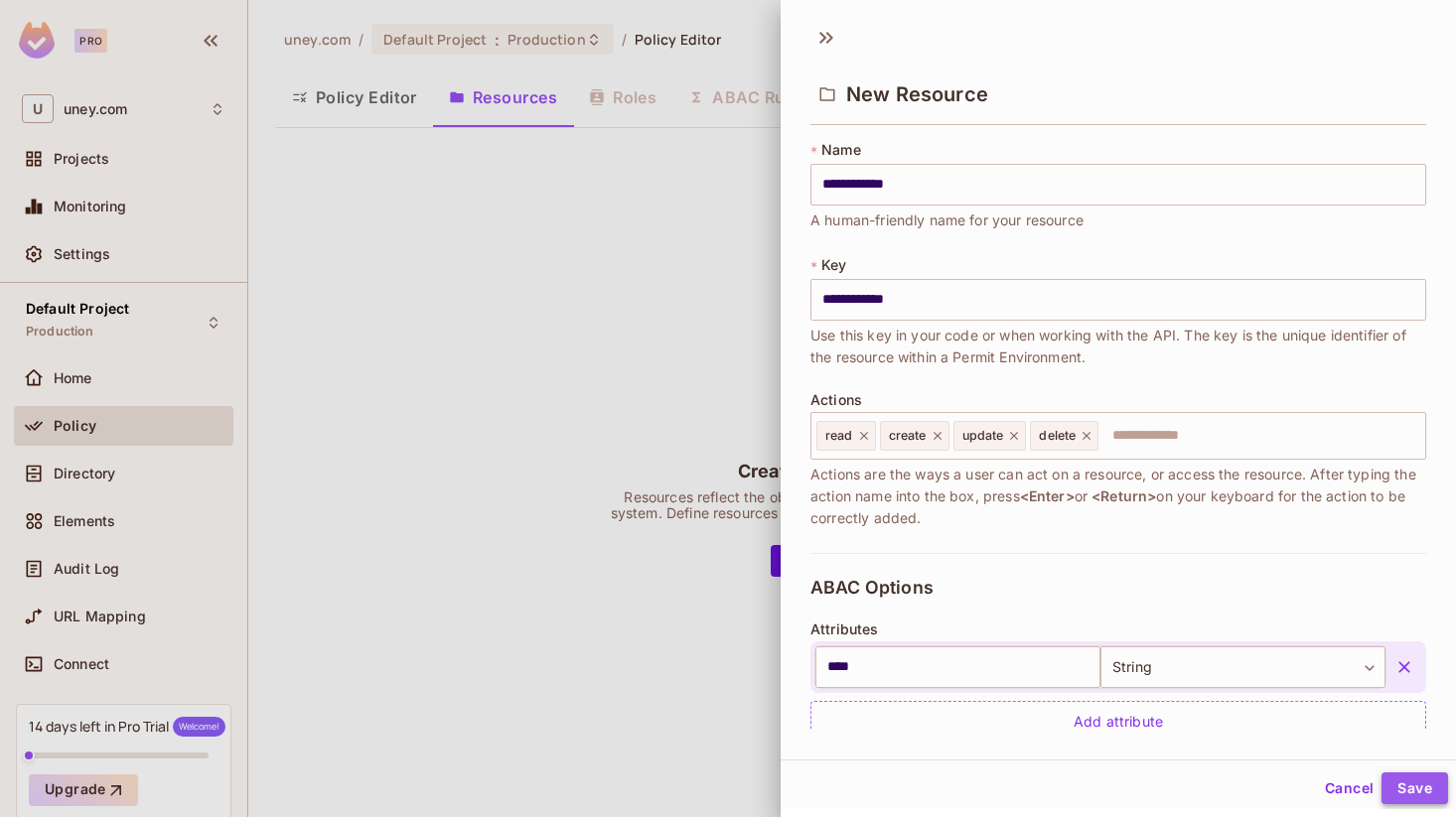 click on "Save" at bounding box center (1414, 788) 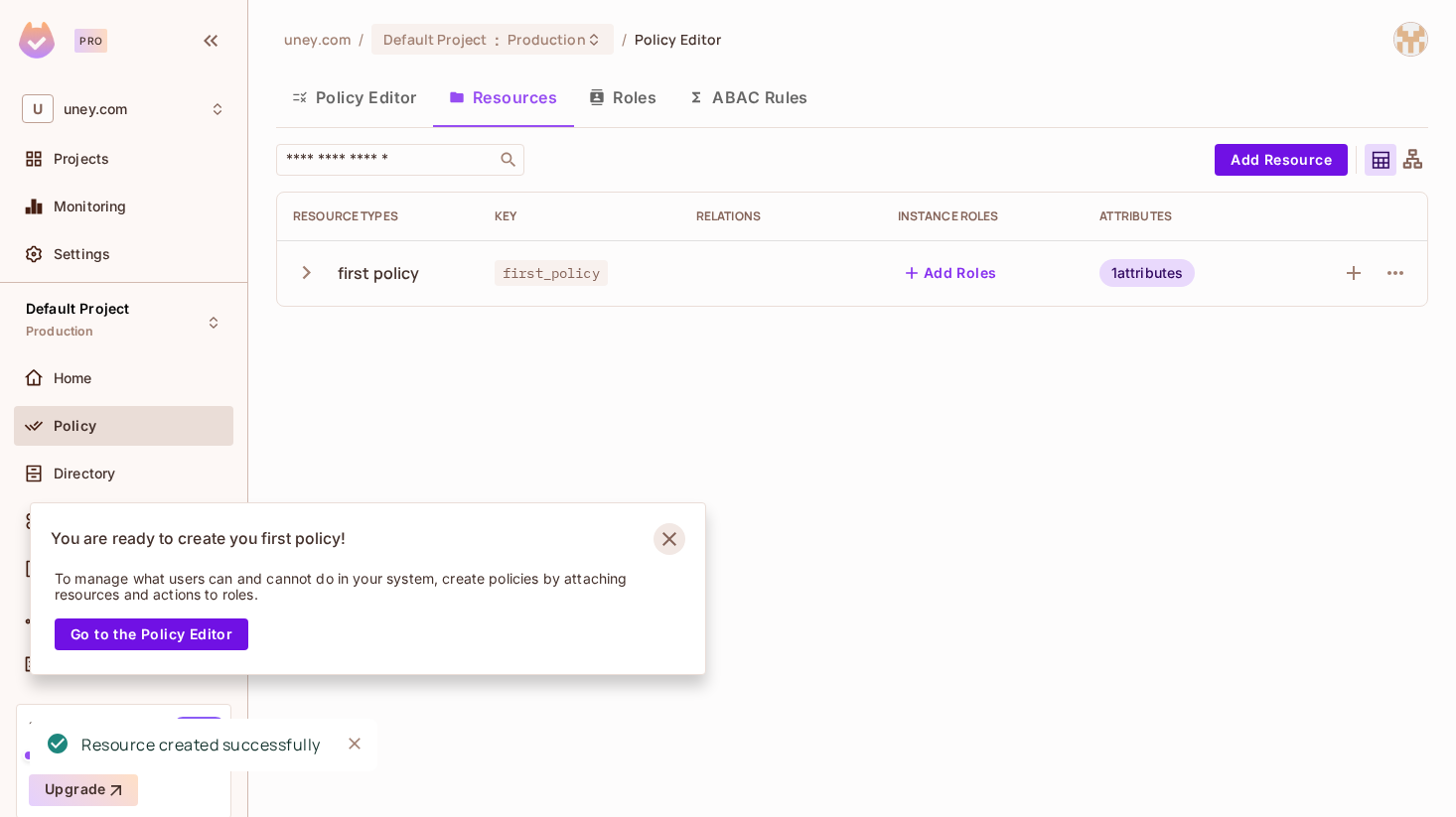 click 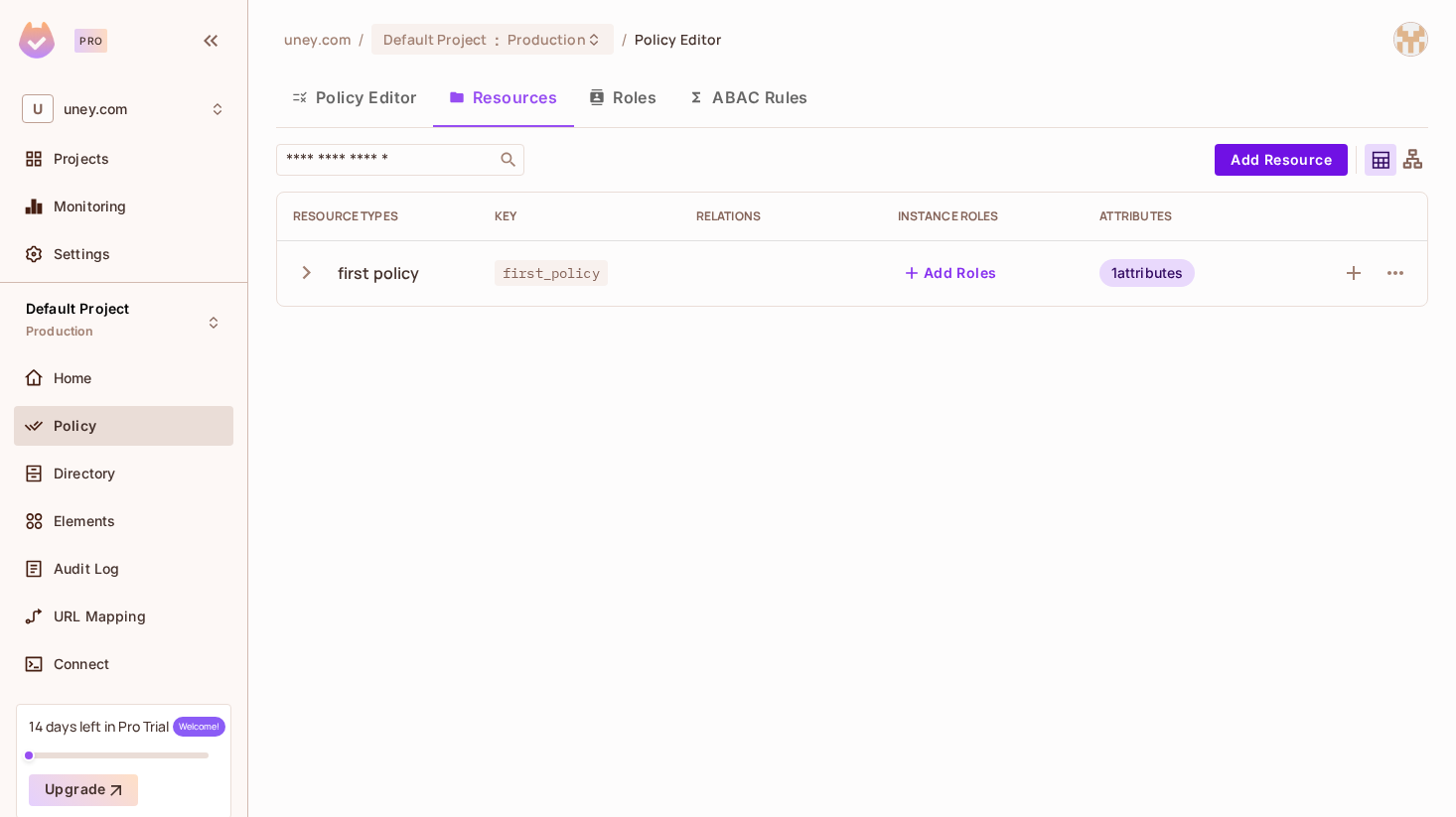click 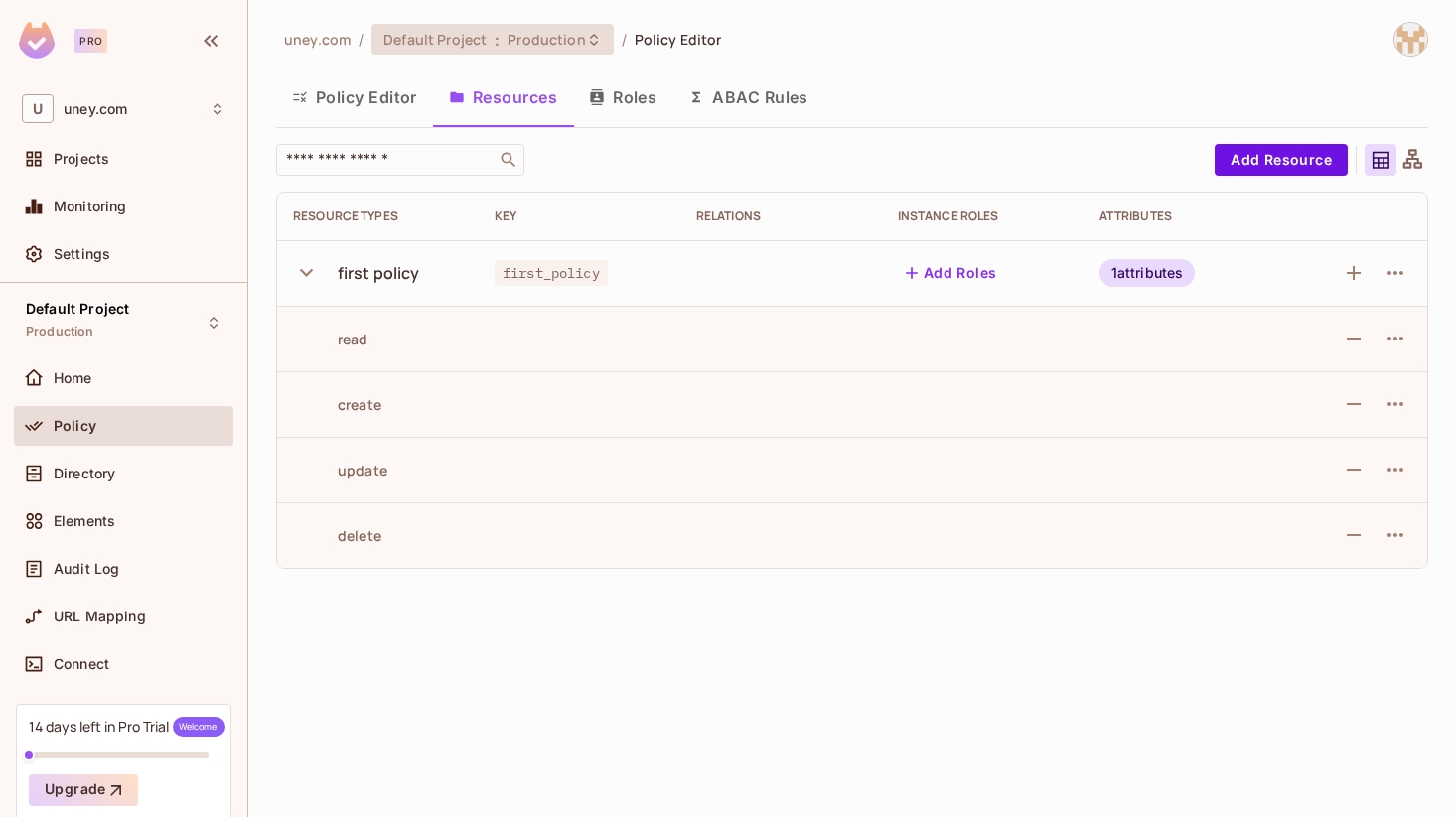 click on "Production" at bounding box center [546, 39] 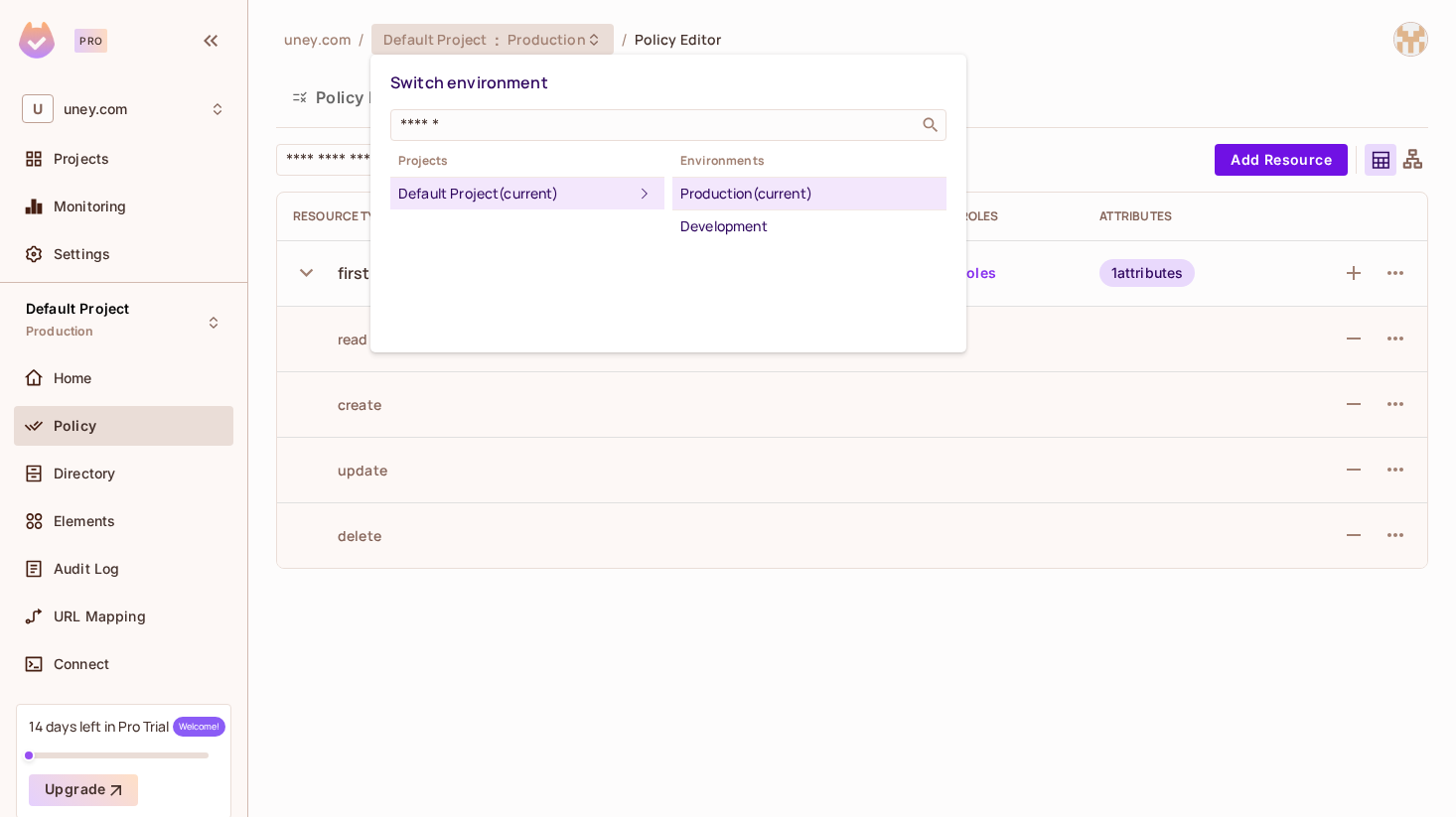 click at bounding box center [728, 408] 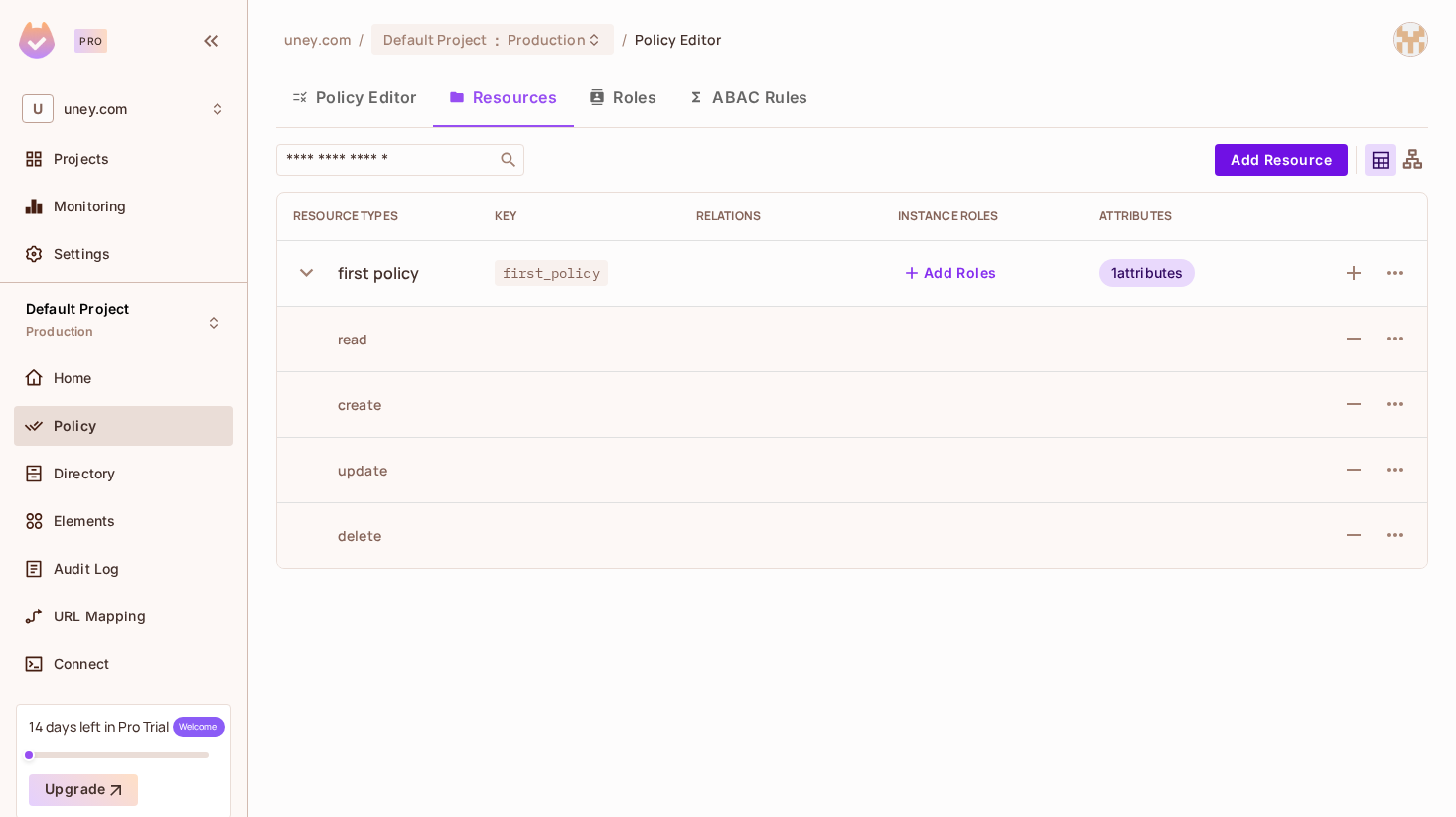 click on "Add Roles" at bounding box center (951, 273) 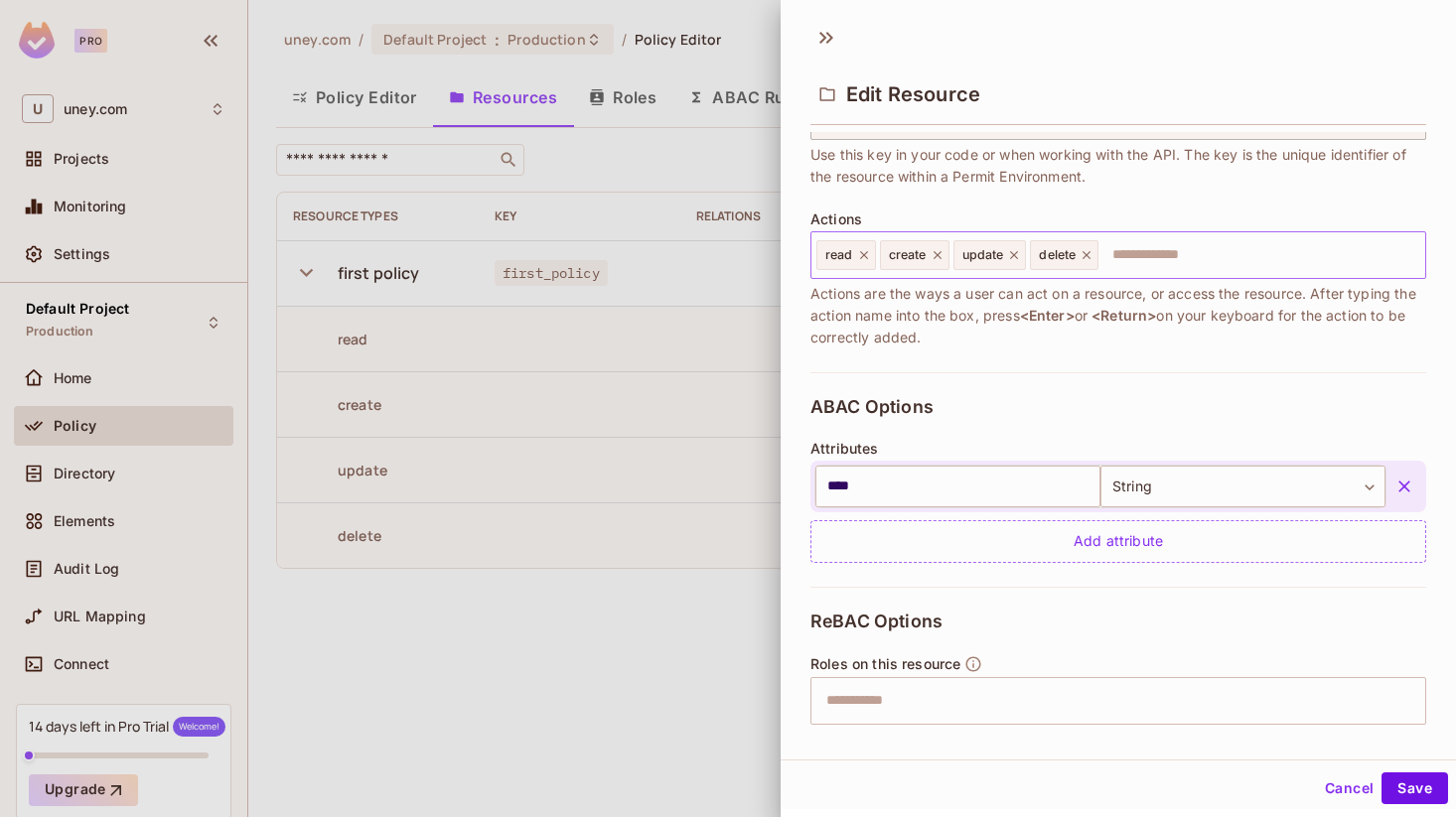 scroll, scrollTop: 335, scrollLeft: 0, axis: vertical 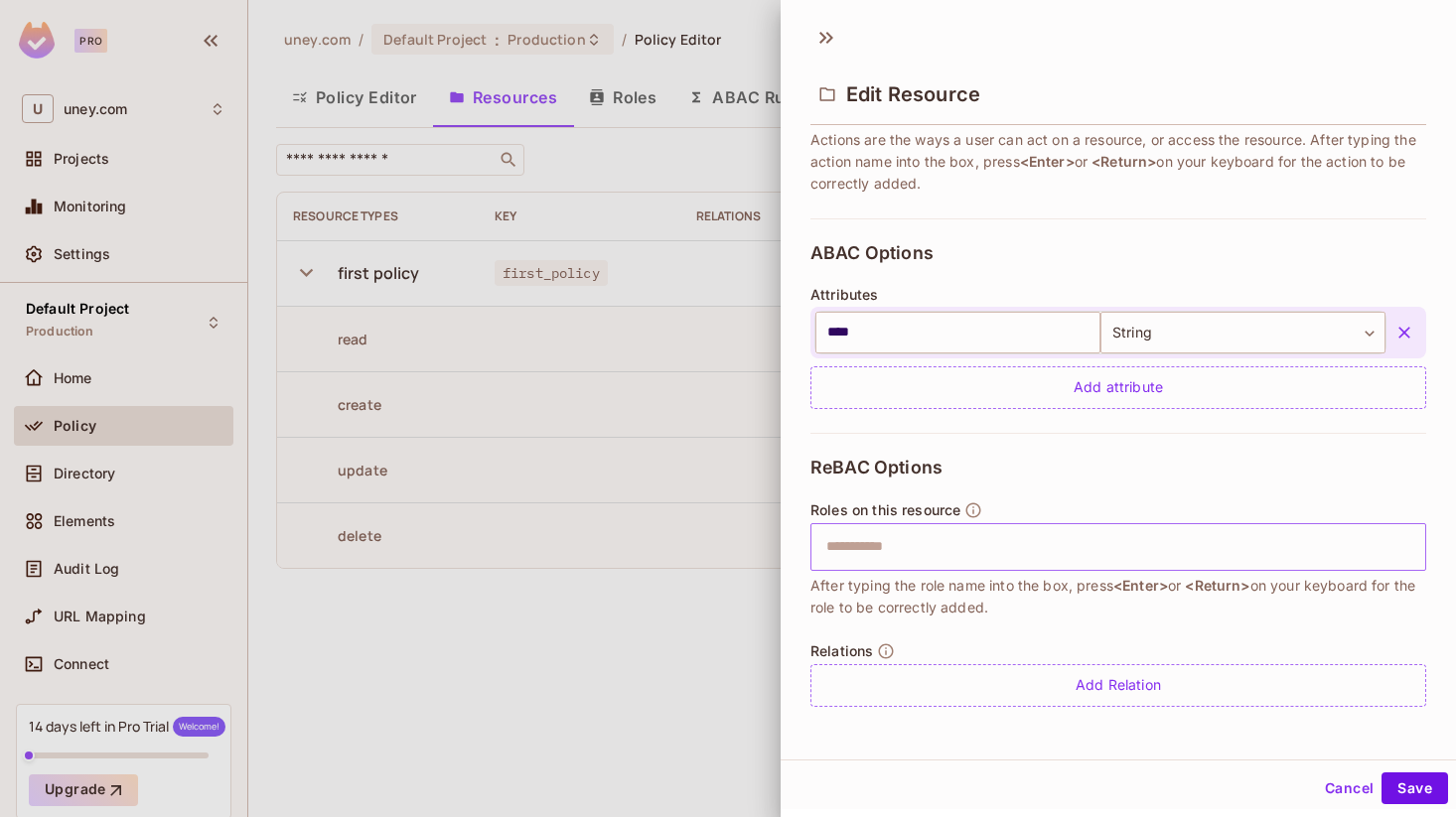 click at bounding box center (1115, 547) 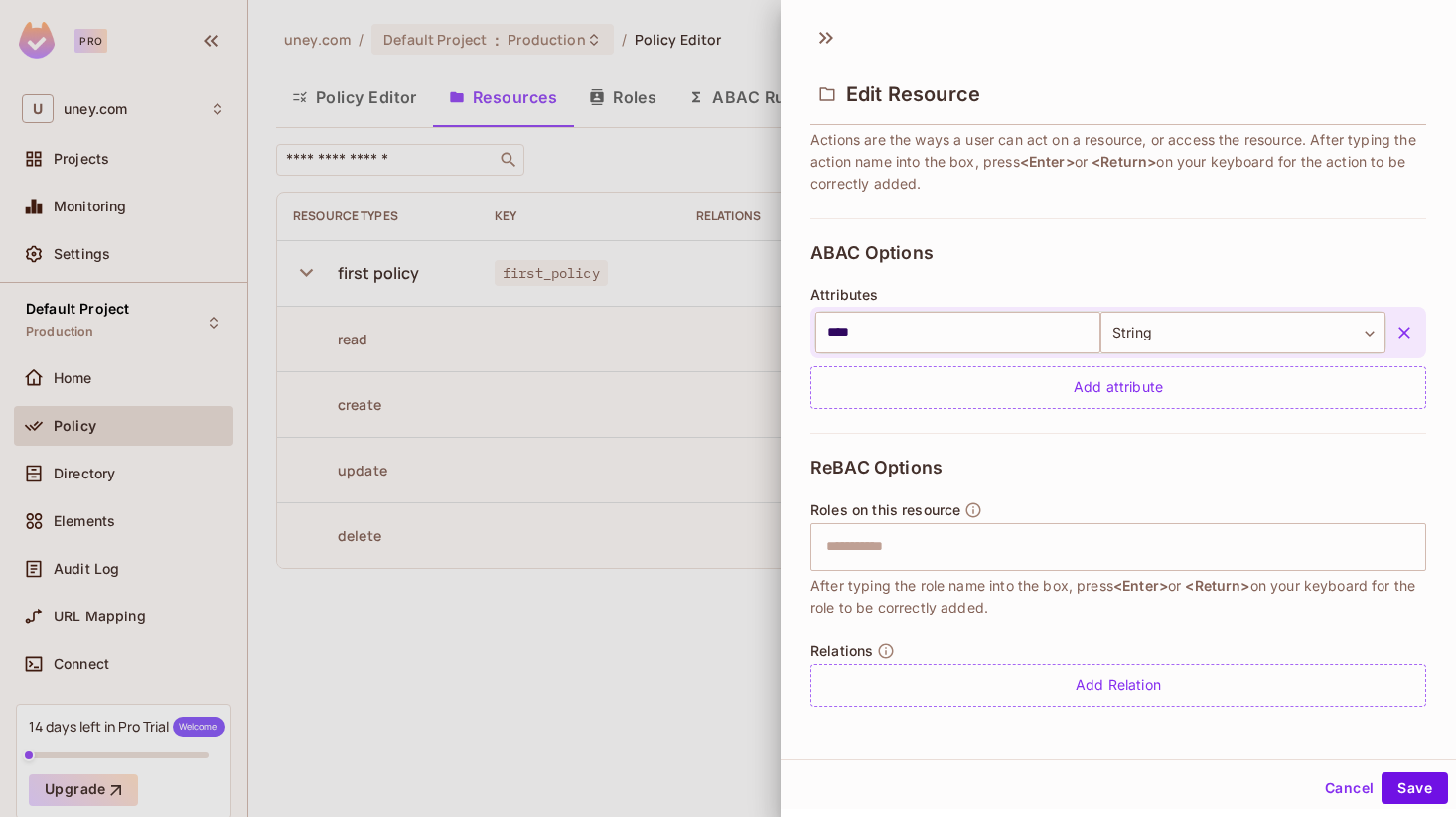 click at bounding box center [728, 408] 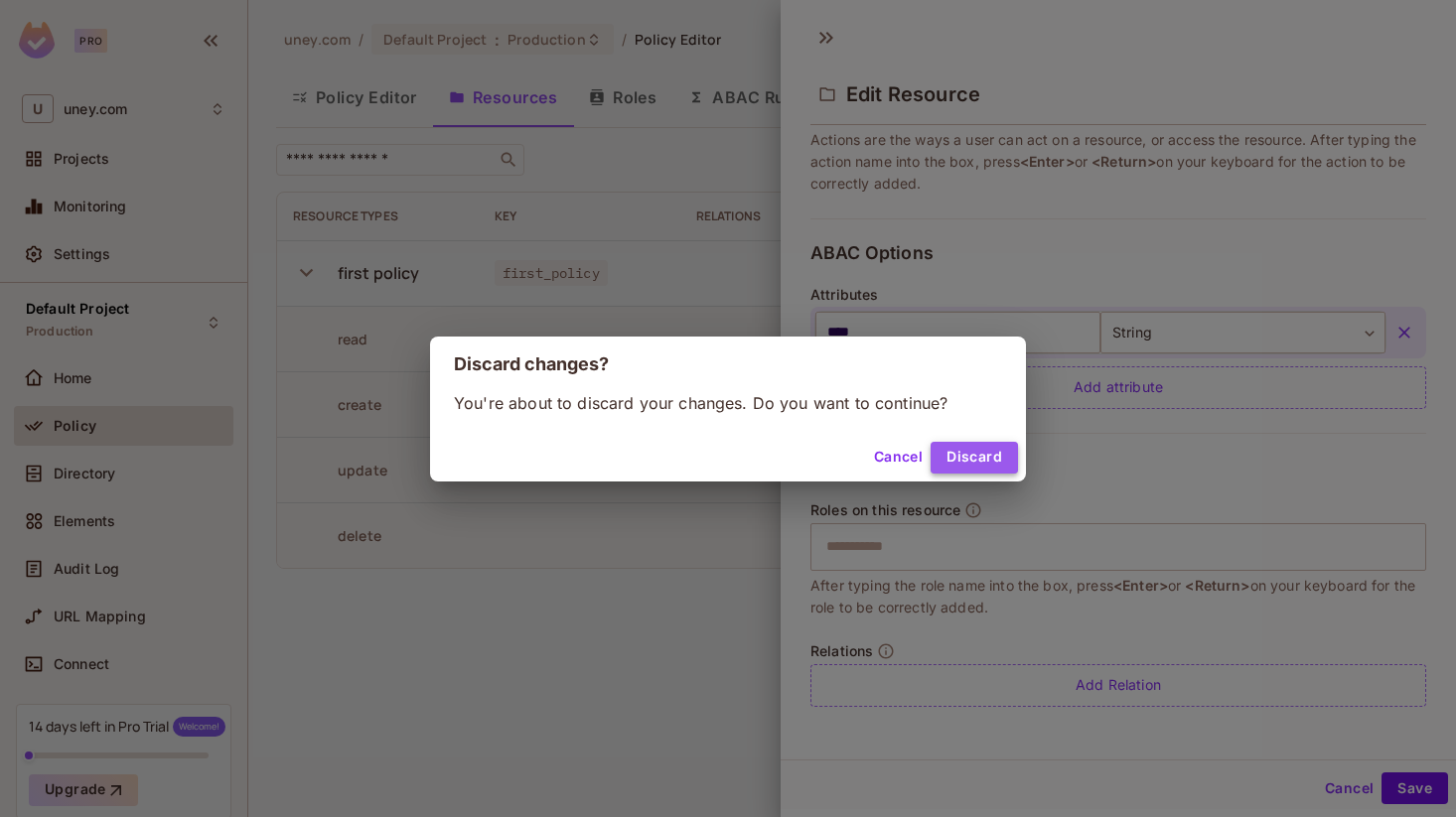 click on "Discard" at bounding box center [974, 458] 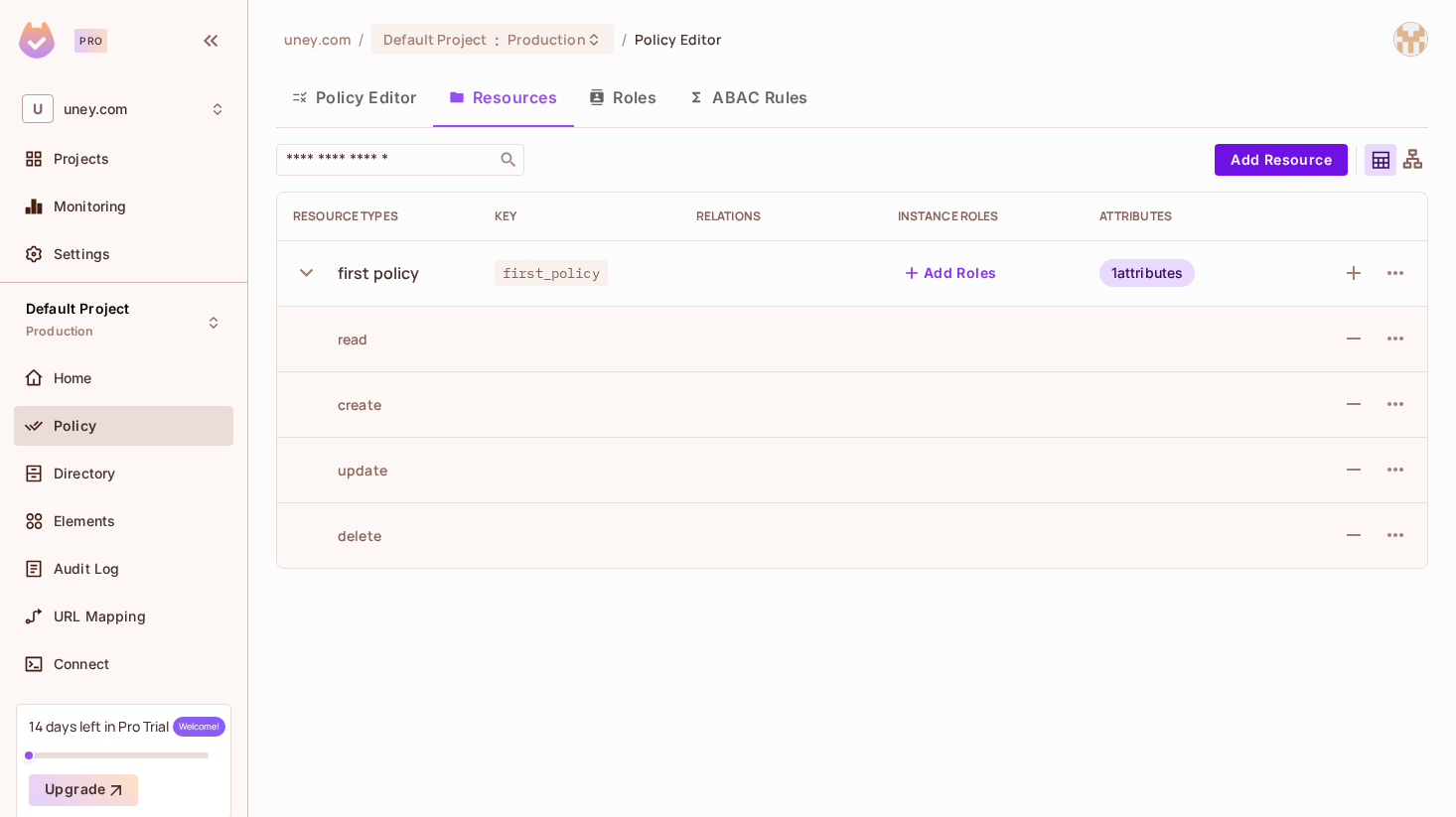 click on "Roles" at bounding box center (623, 97) 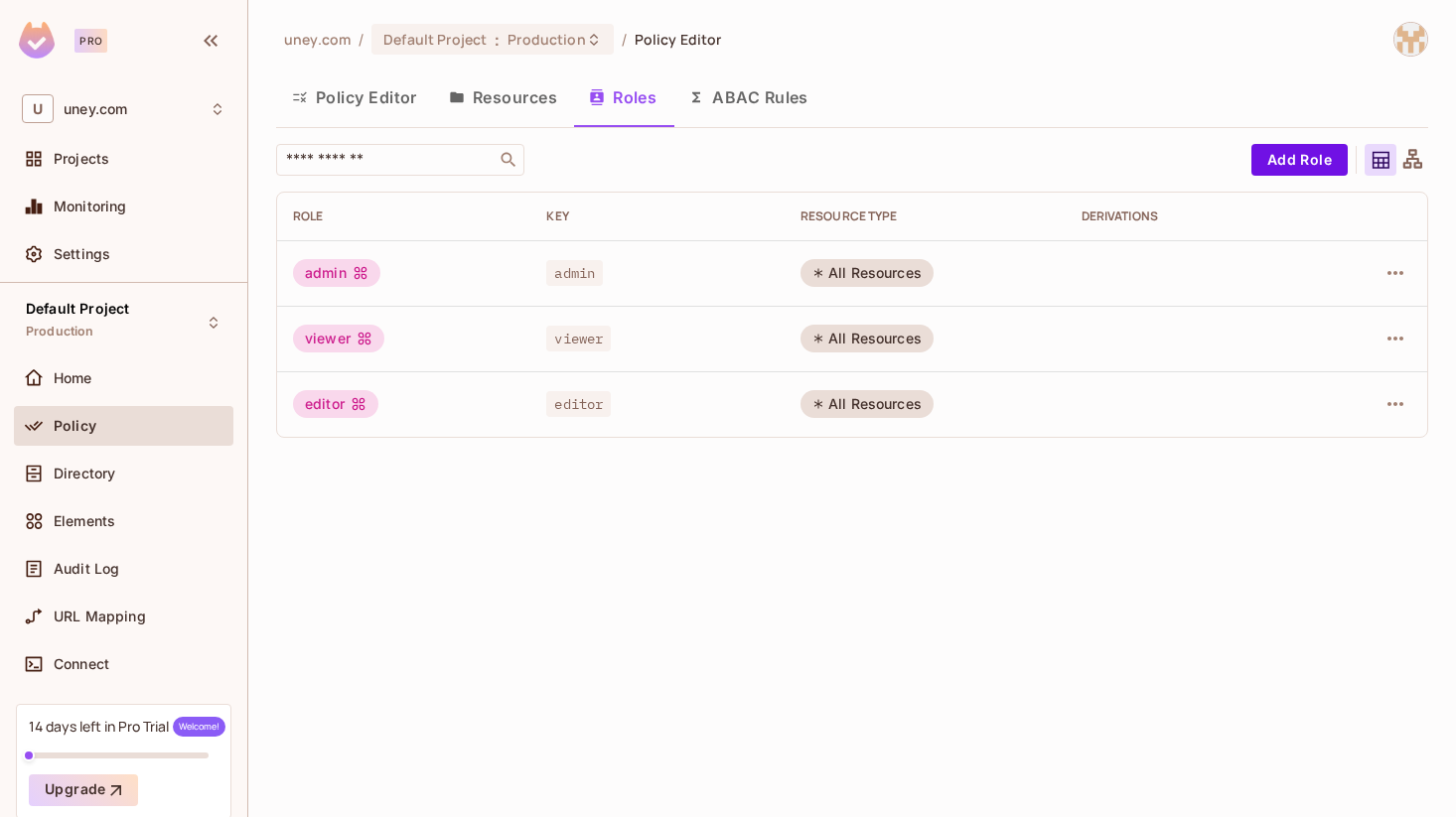 click on "Policy Editor" at bounding box center [355, 97] 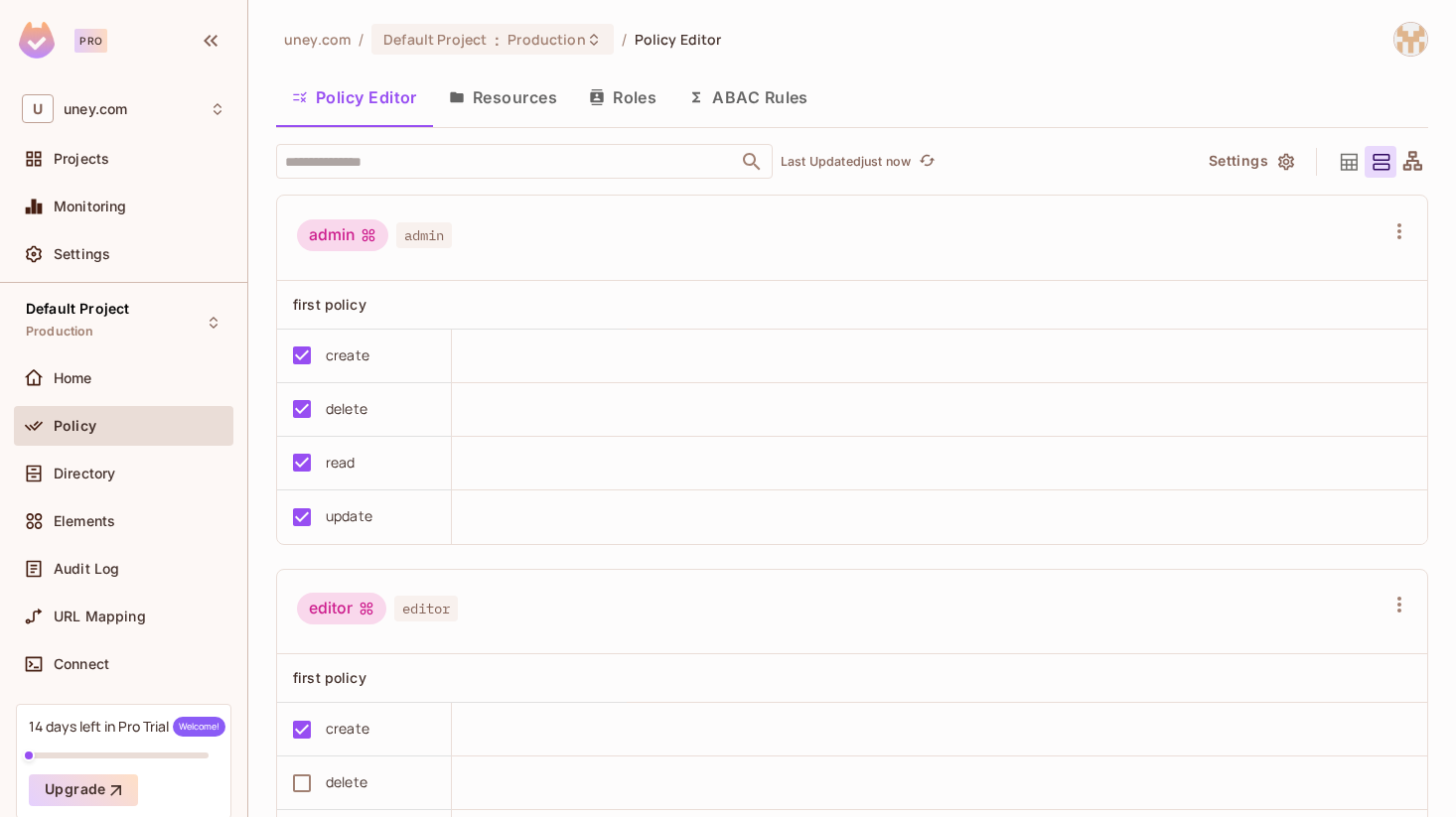 click on "Policy Editor" at bounding box center (355, 97) 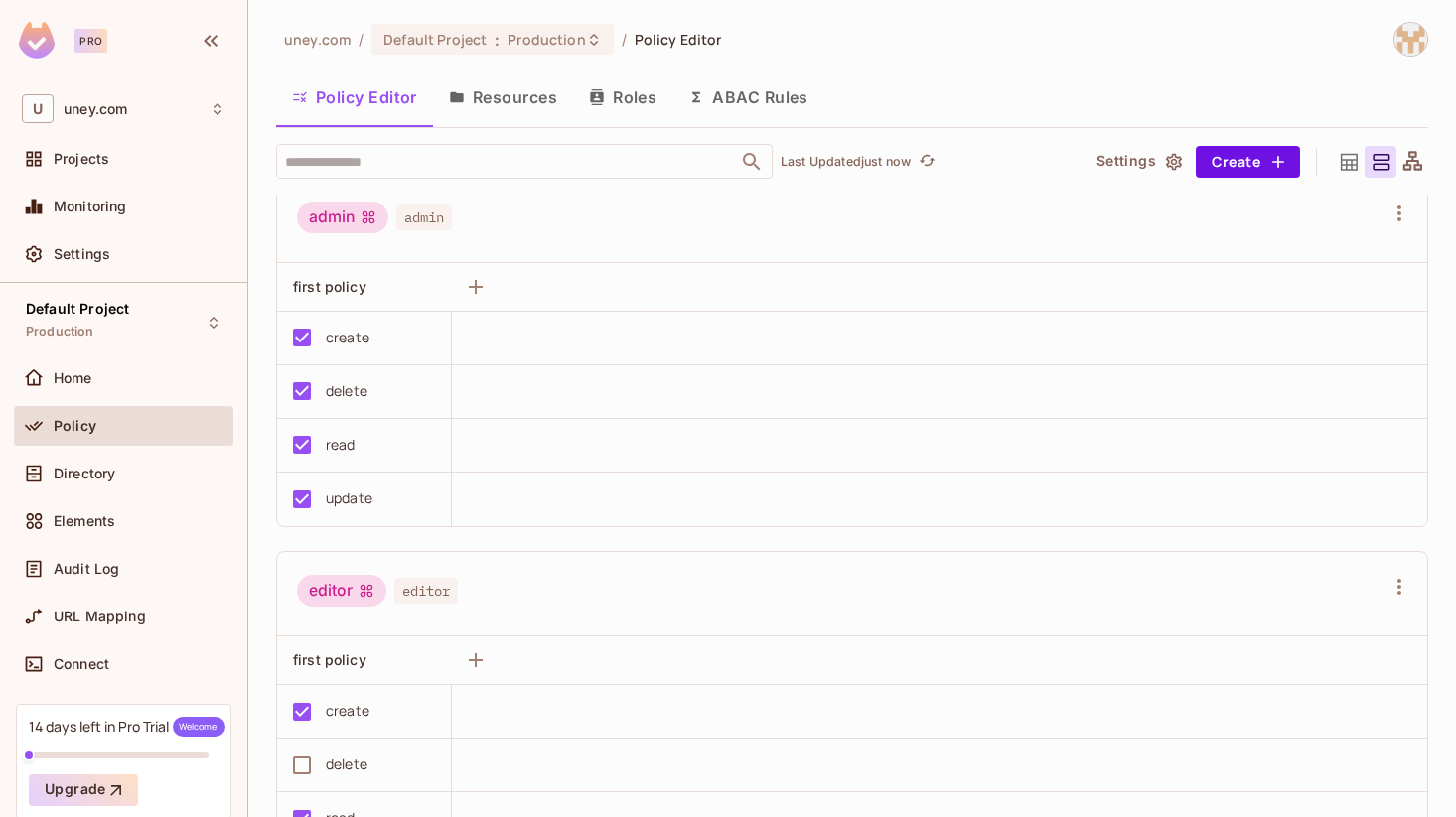scroll, scrollTop: 0, scrollLeft: 0, axis: both 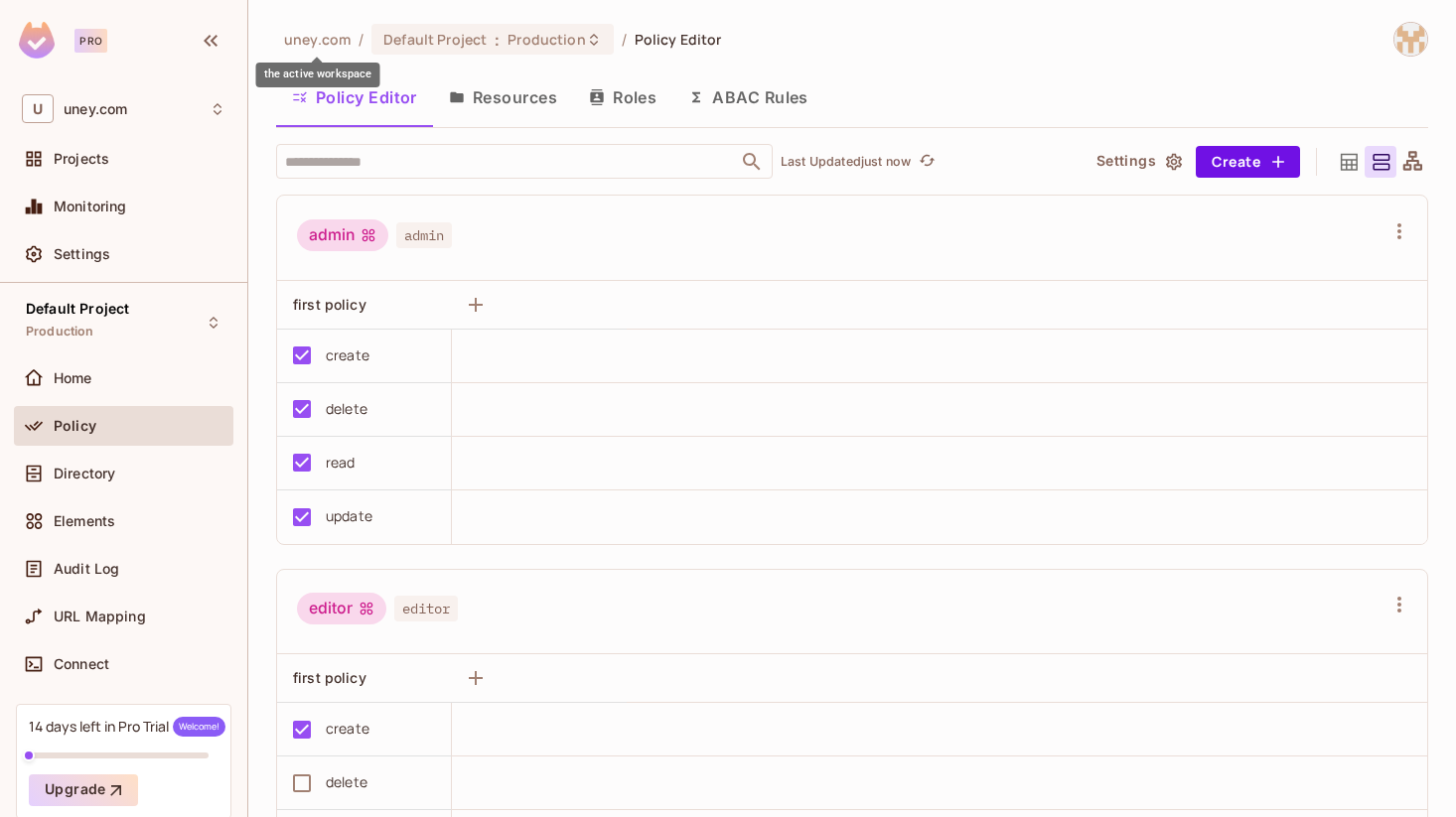 click on "uney.com" at bounding box center [317, 39] 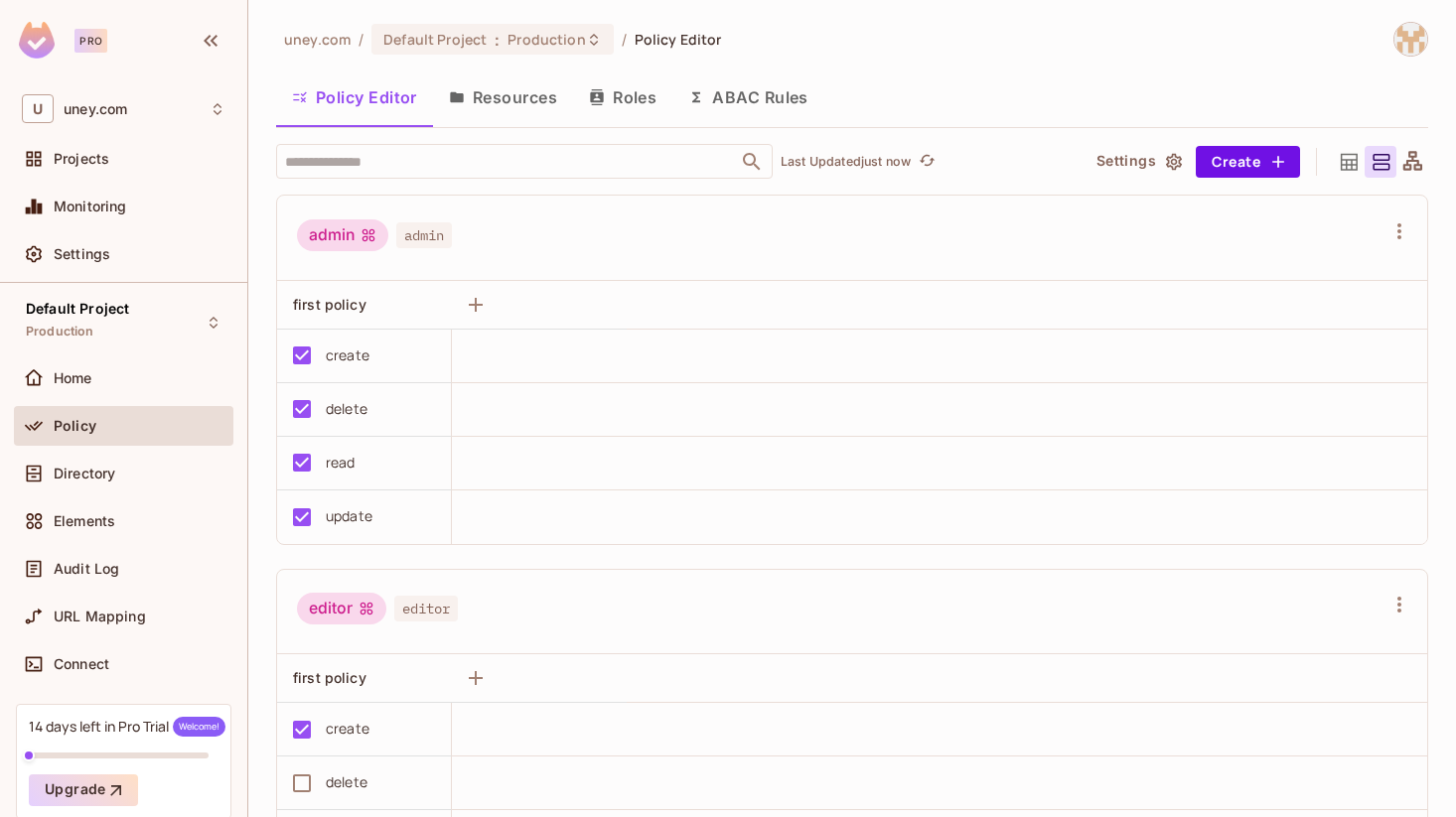 click on "Roles" at bounding box center (623, 97) 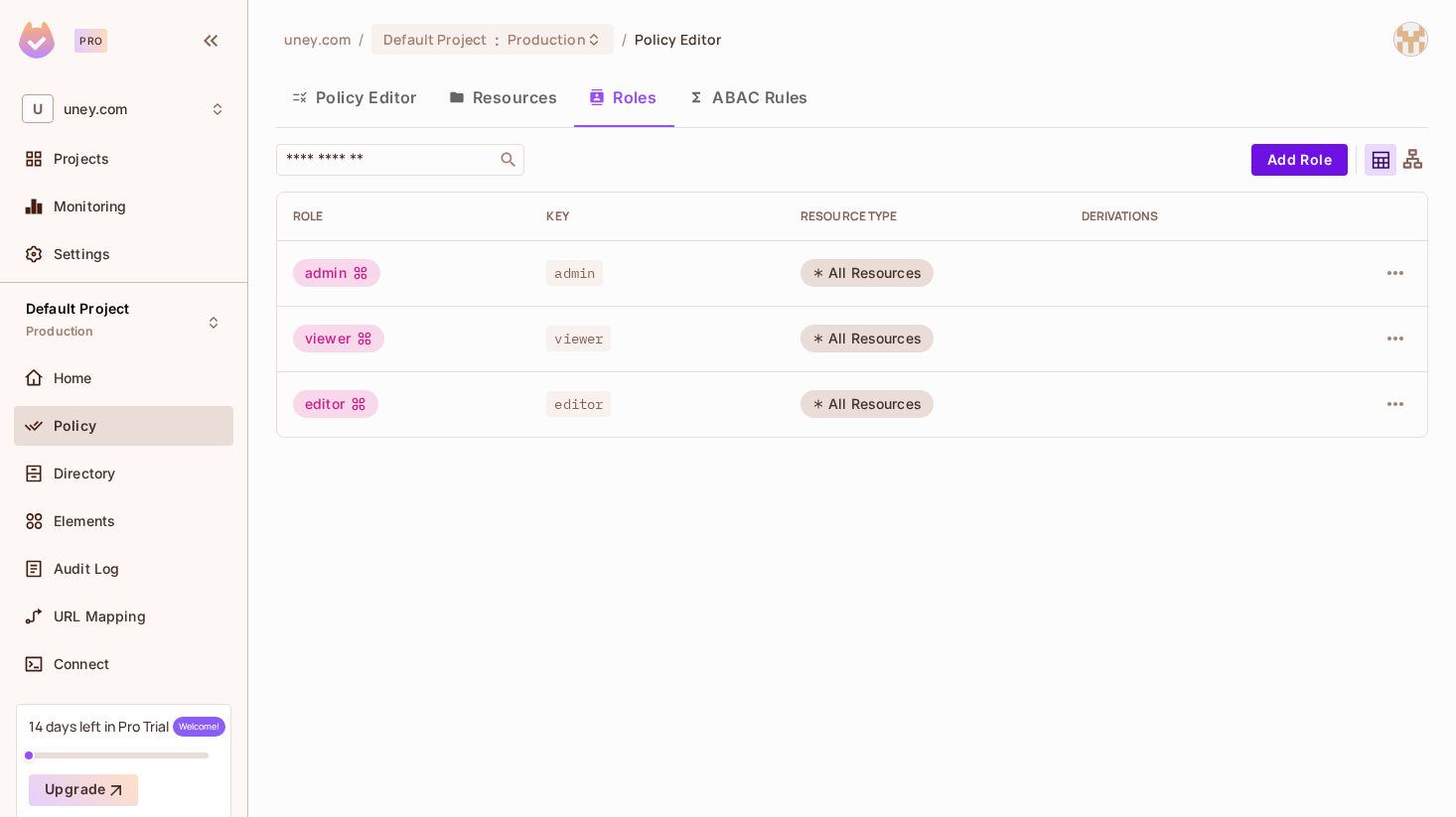 click on "All Resources" at bounding box center [867, 273] 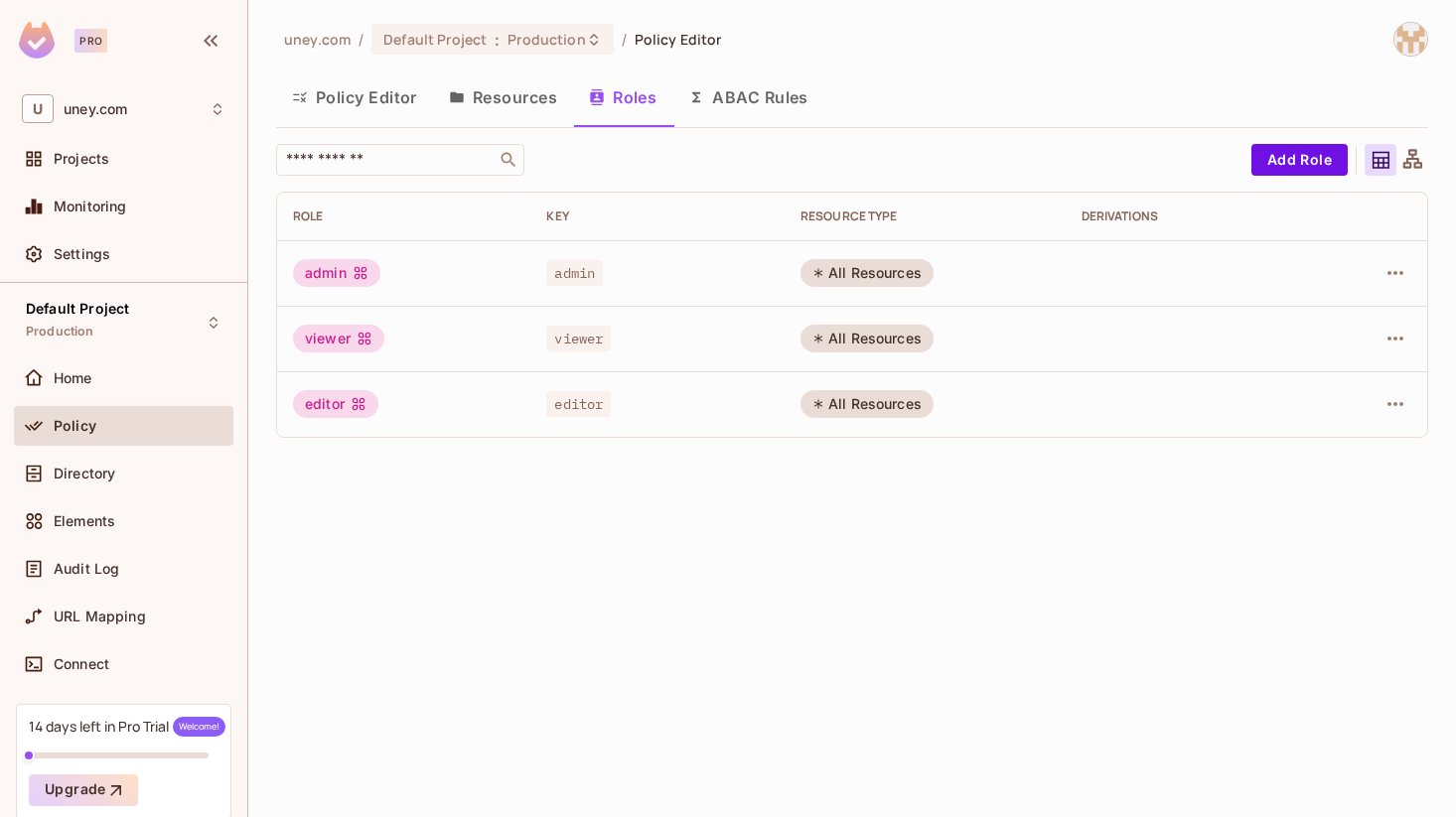 click on "Policy Editor" at bounding box center (355, 97) 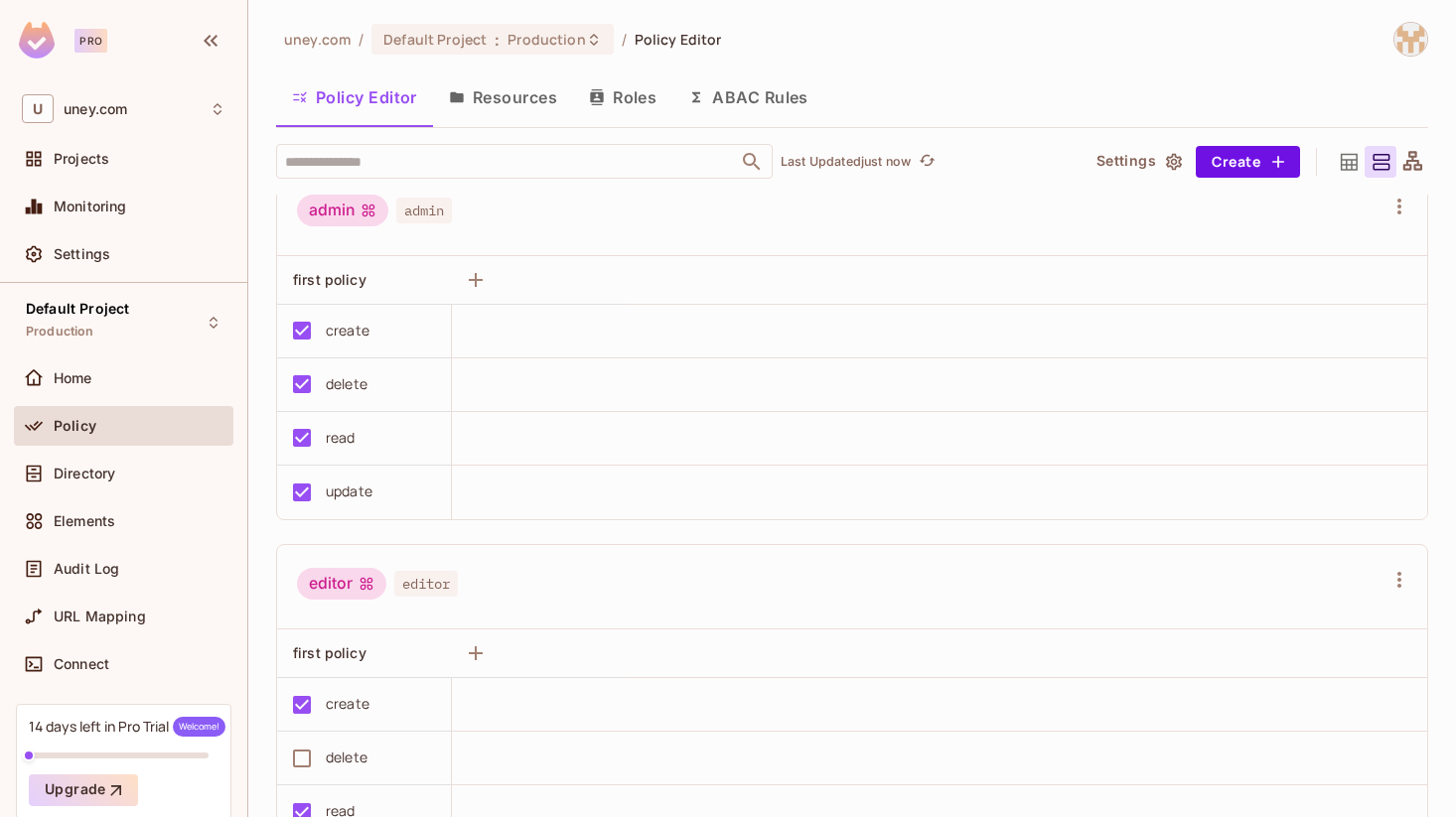 scroll, scrollTop: 0, scrollLeft: 0, axis: both 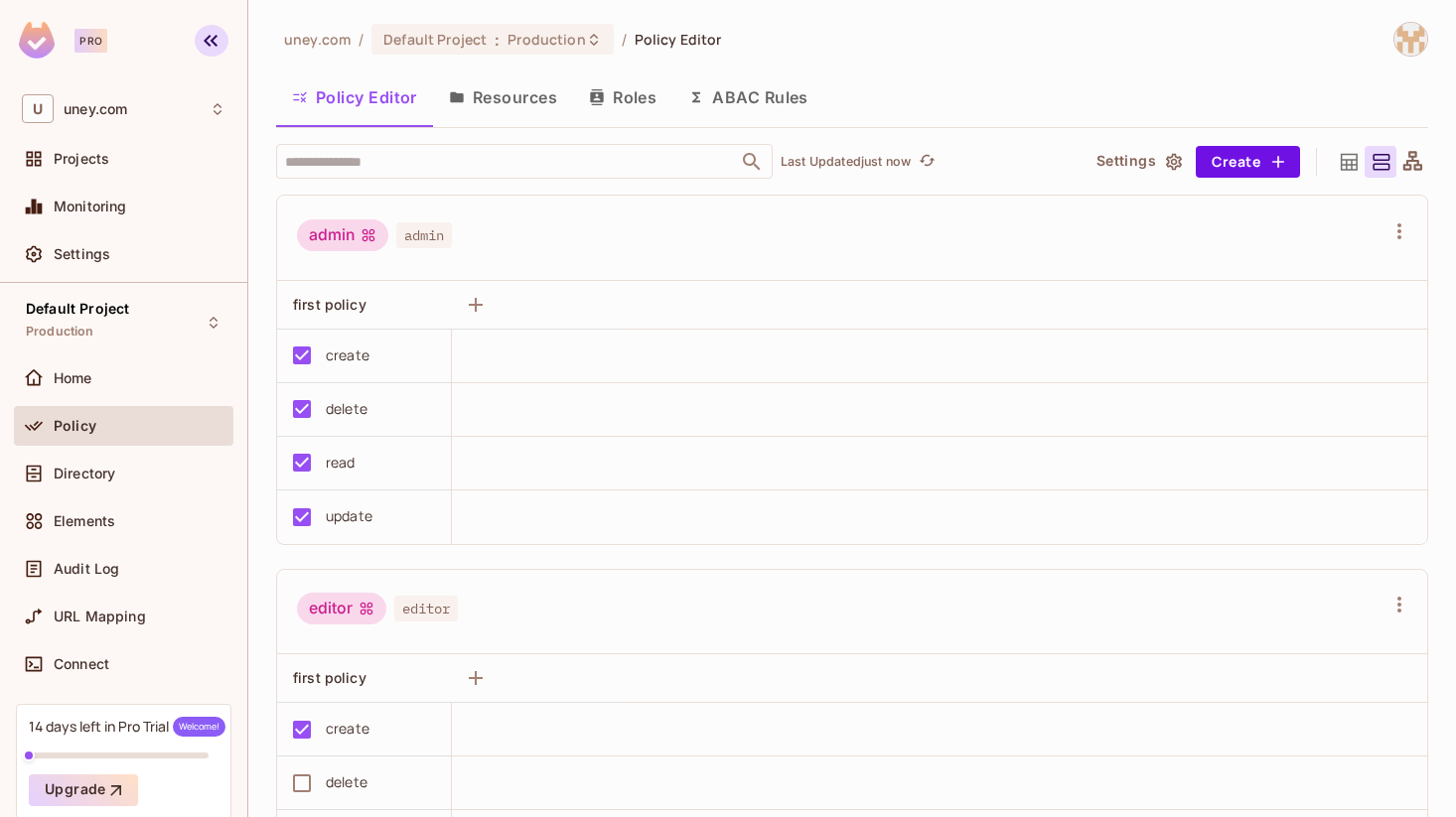 click 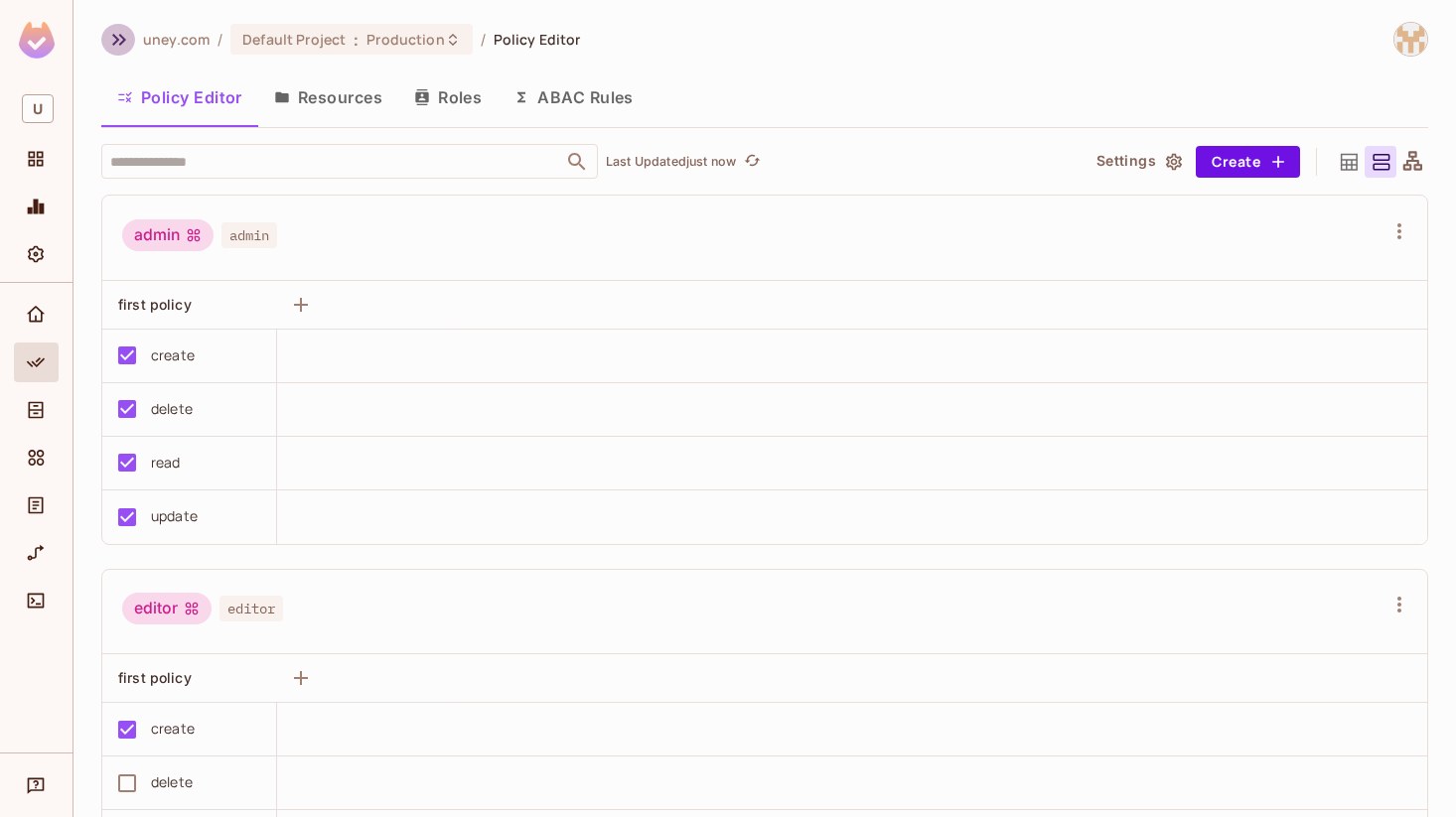 click 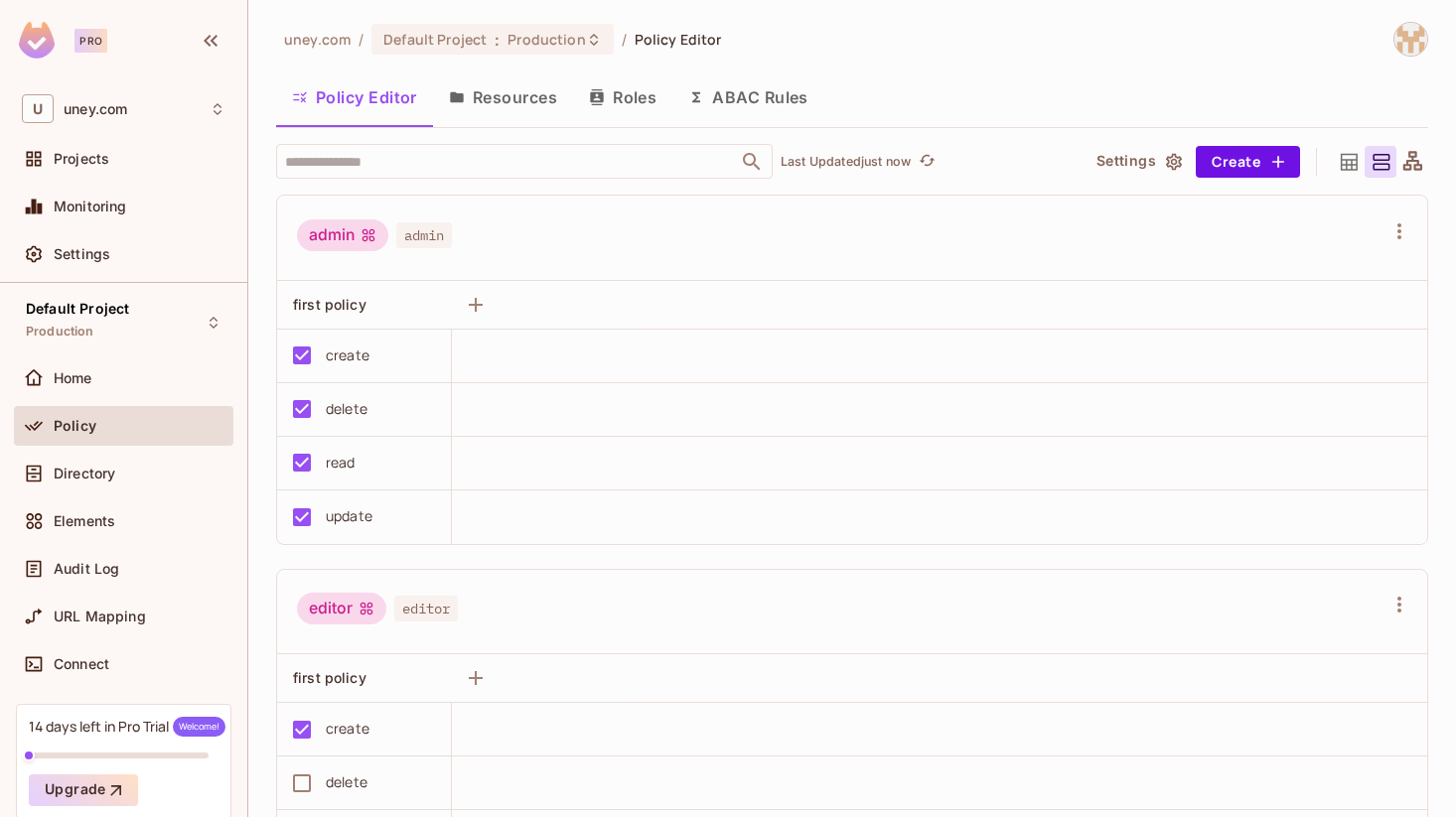 click on "Policy" at bounding box center [139, 426] 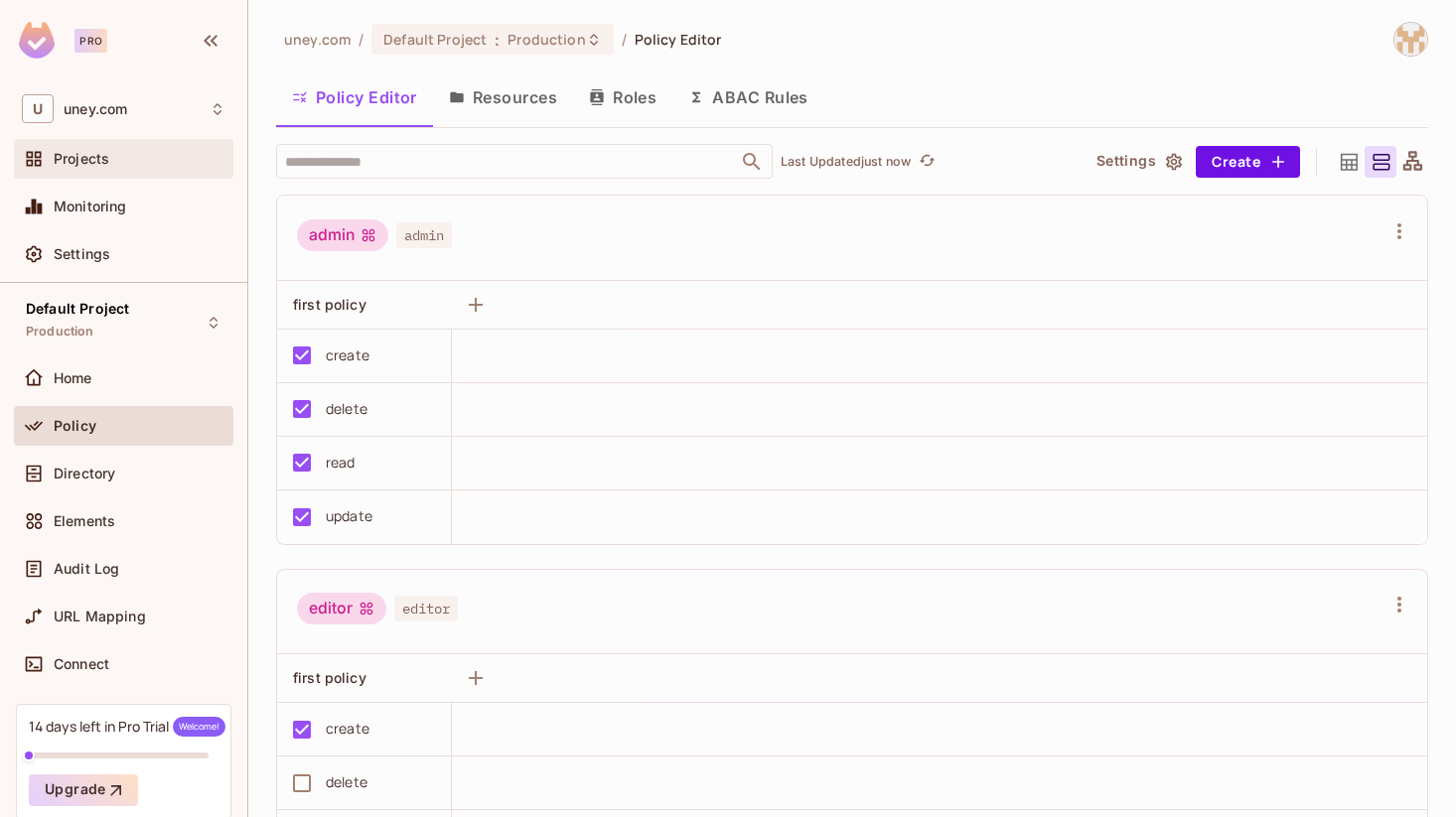 click on "Projects" at bounding box center [139, 159] 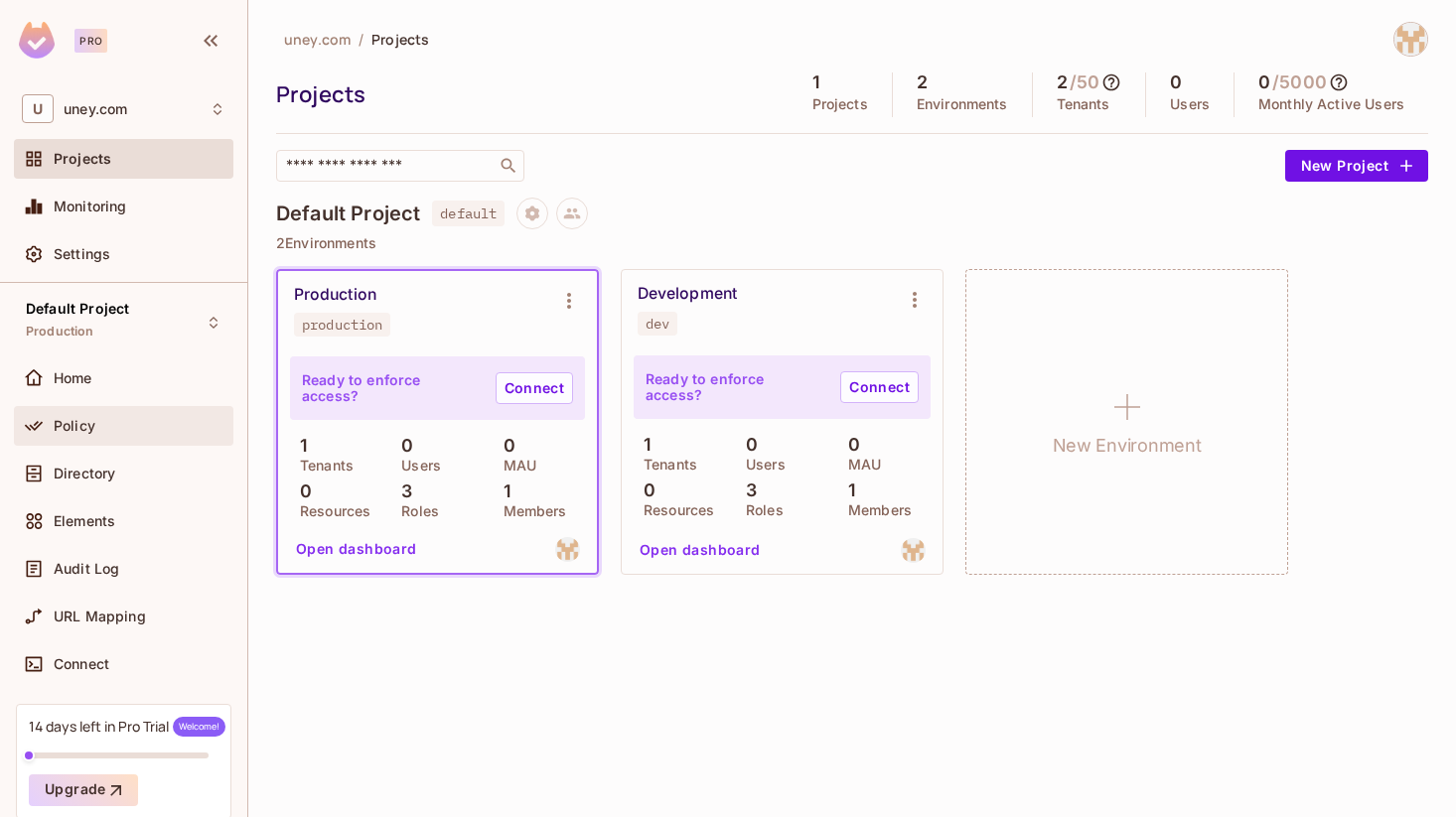 click on "Policy" at bounding box center (139, 426) 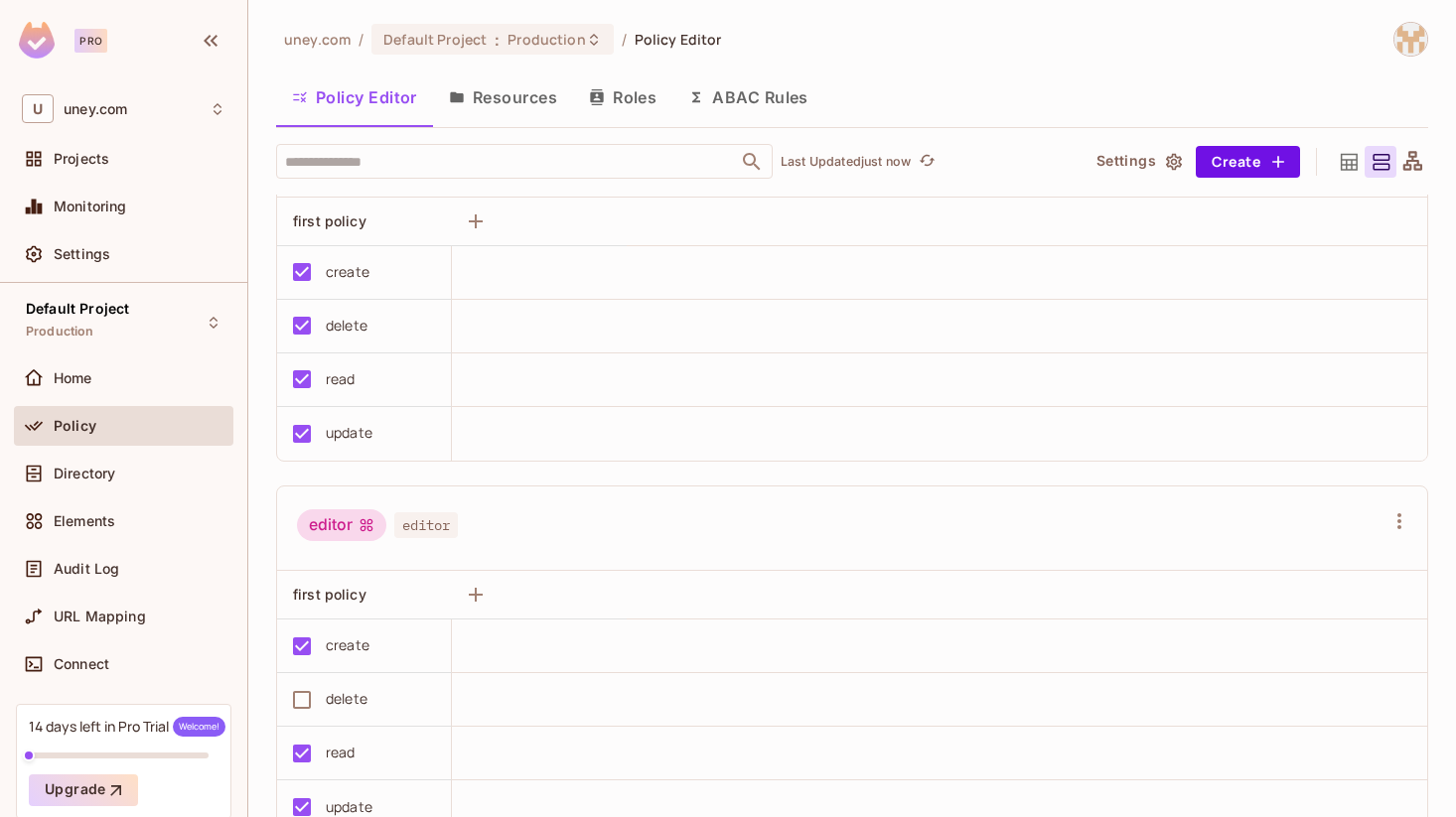 scroll, scrollTop: 0, scrollLeft: 0, axis: both 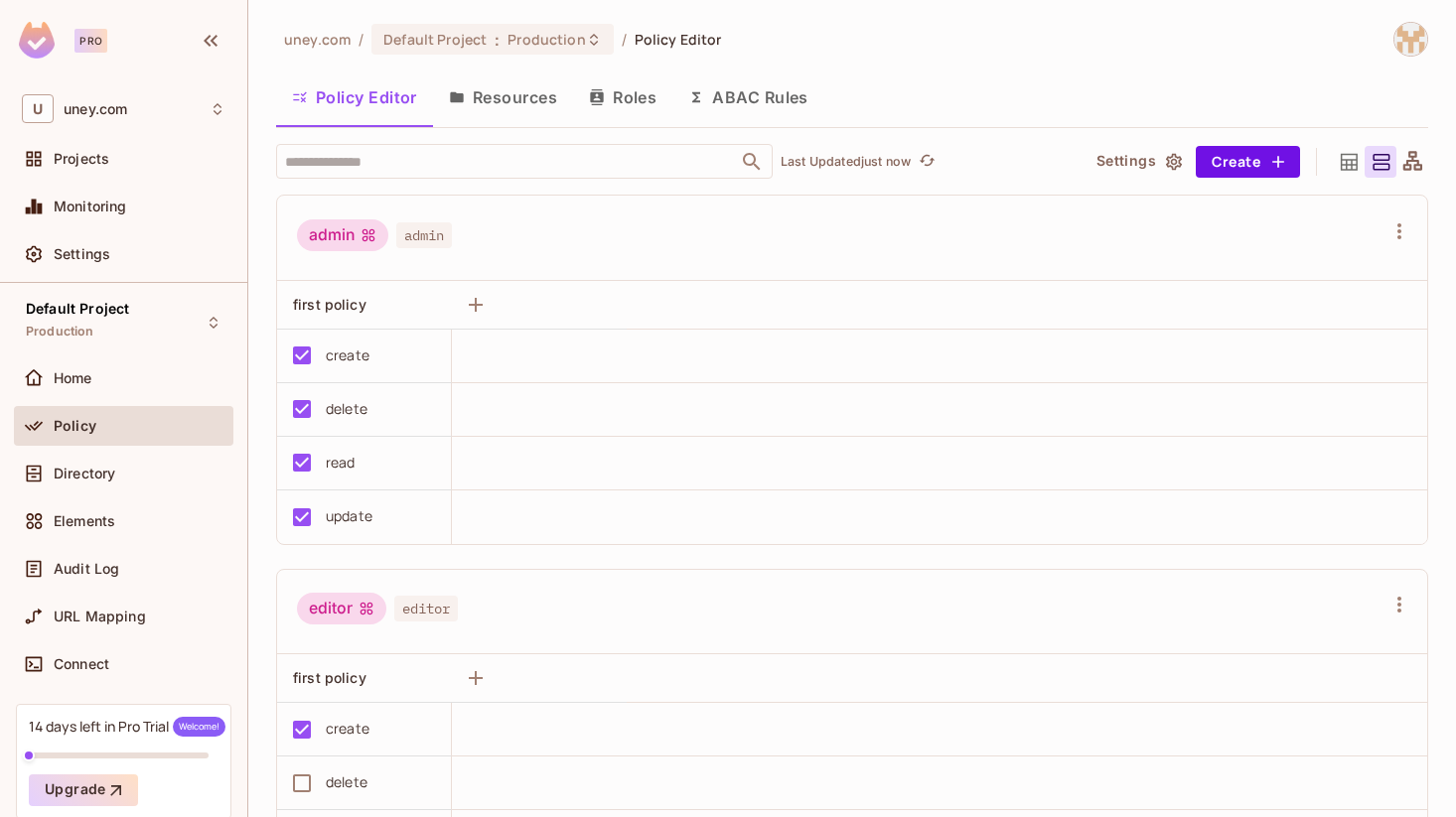 click on "ABAC Rules" at bounding box center (748, 97) 